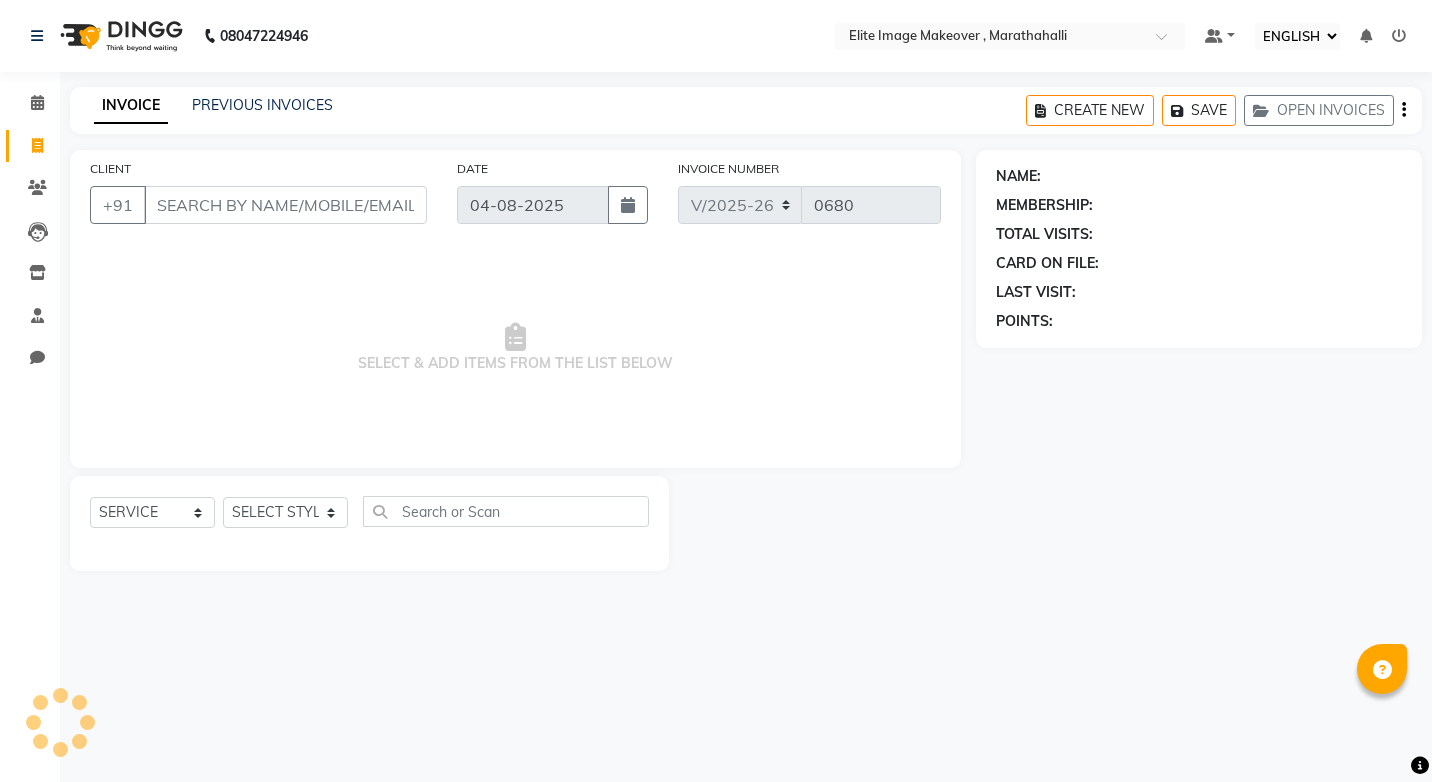 select on "ec" 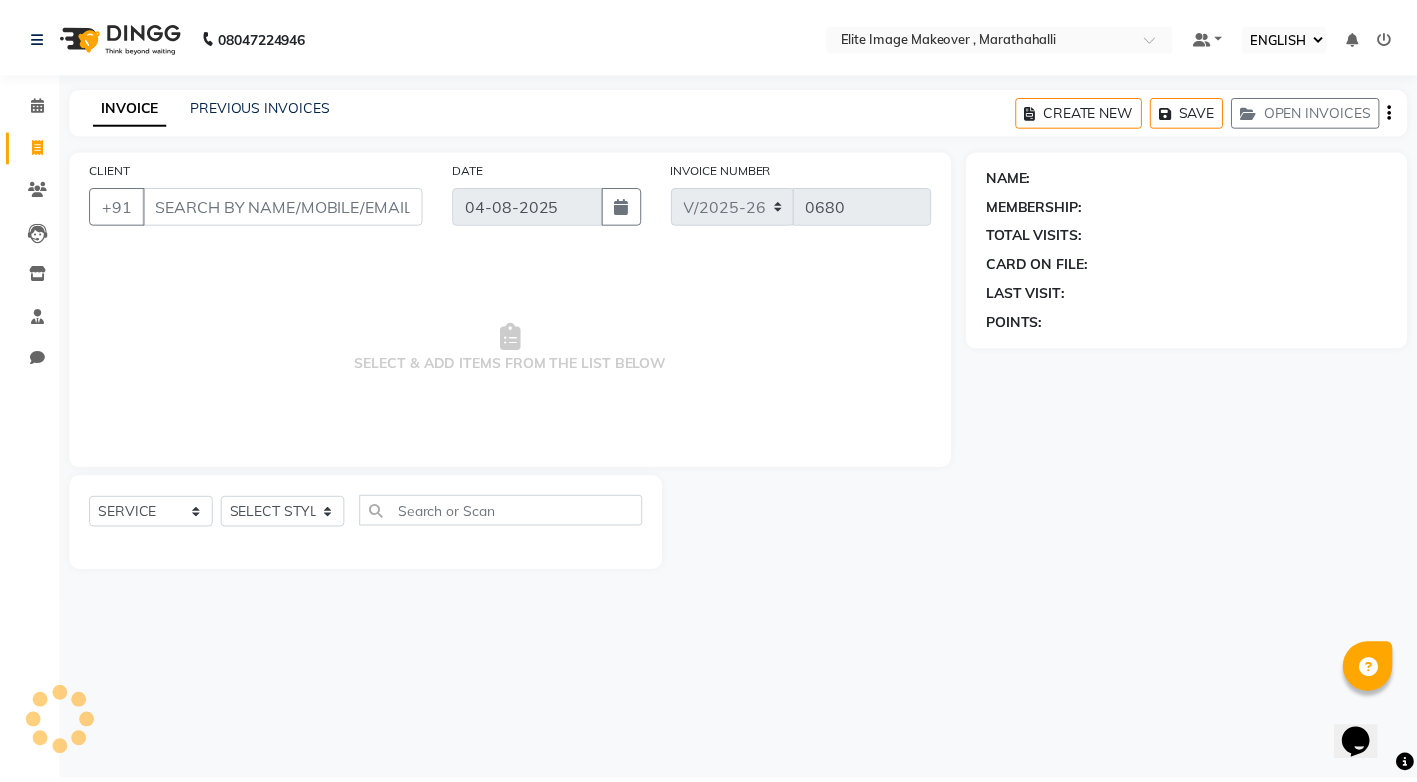 scroll, scrollTop: 0, scrollLeft: 0, axis: both 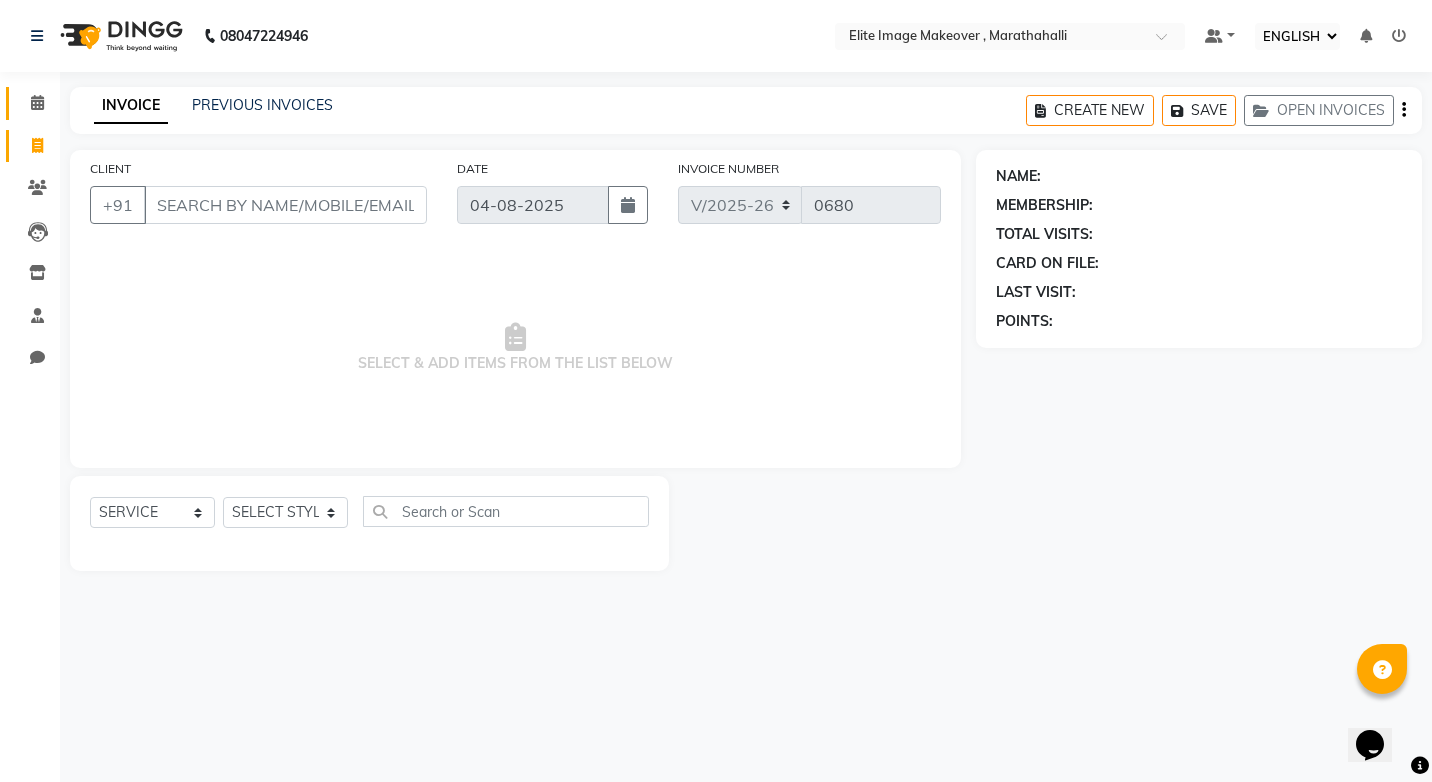 click on "CALENDAR" 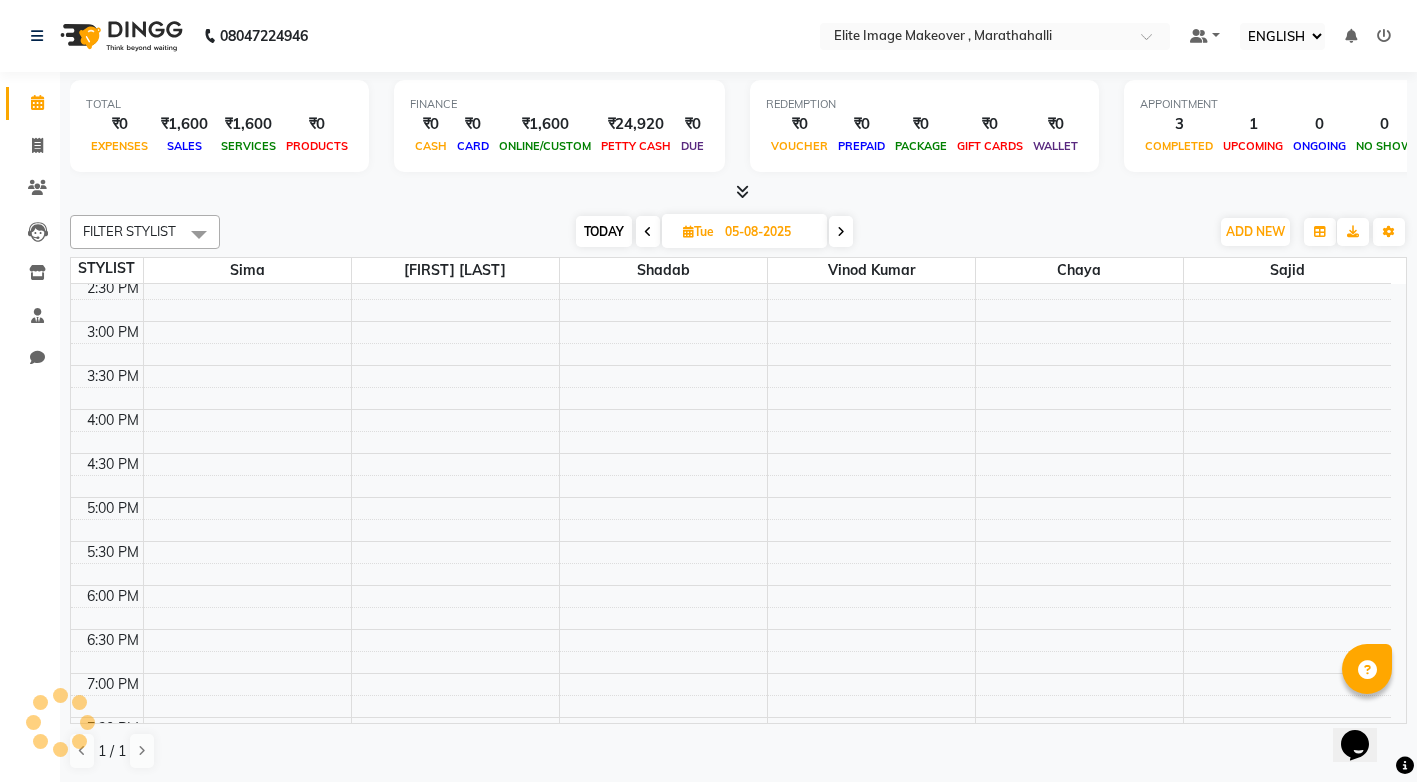 scroll, scrollTop: 0, scrollLeft: 0, axis: both 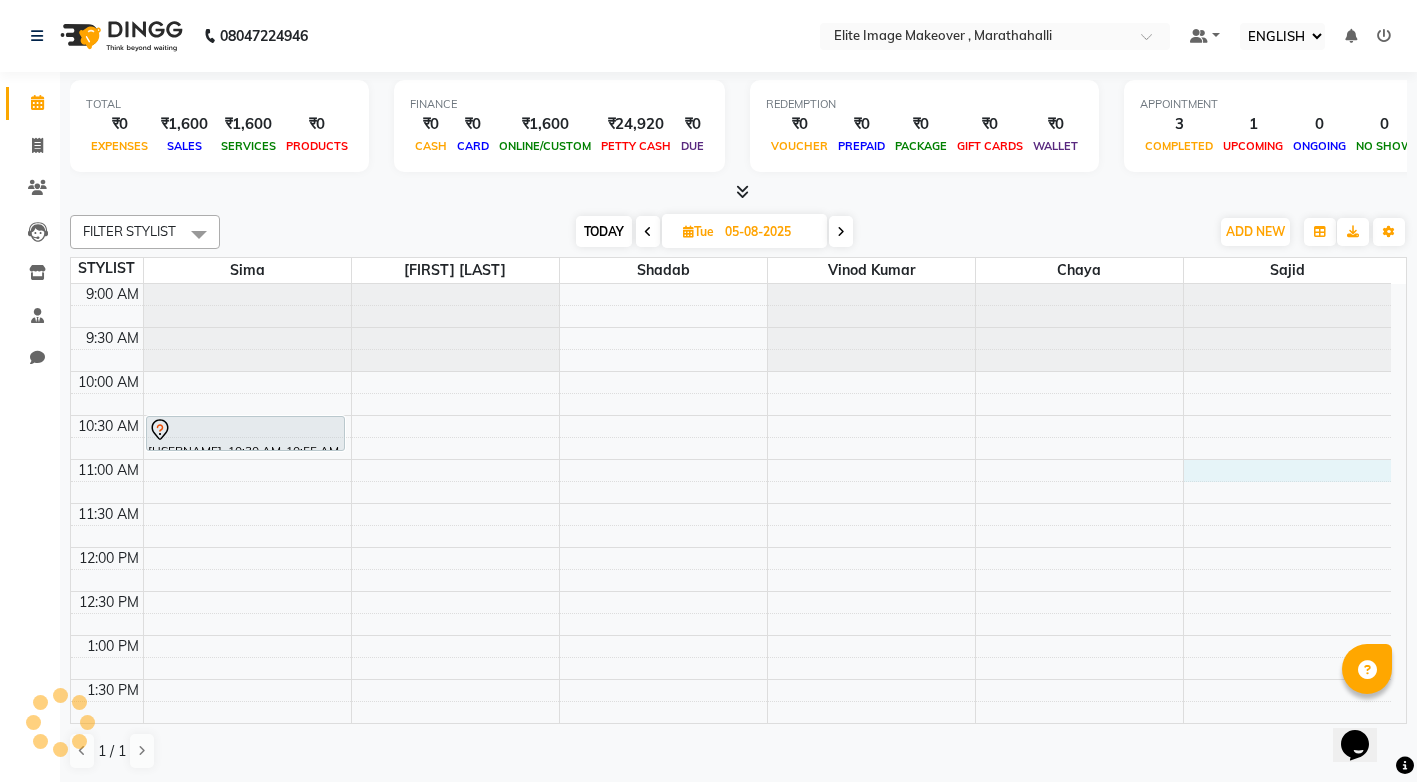 click on "9:00 AM 9:30 AM 10:00 AM 10:30 AM 11:00 AM 11:30 AM 12:00 PM 12:30 PM 1:00 PM 1:30 PM 2:00 PM 2:30 PM 3:00 PM 3:30 PM 4:00 PM 4:30 PM 5:00 PM 5:30 PM 6:00 PM 6:30 PM 7:00 PM 7:30 PM 8:00 PM 8:30 PM 9:00 PM 9:30 PM             umeshaumisa, 10:30 AM-10:55 AM, Eyebrows (Female),Underarms (Rica) (Female)" at bounding box center [731, 855] 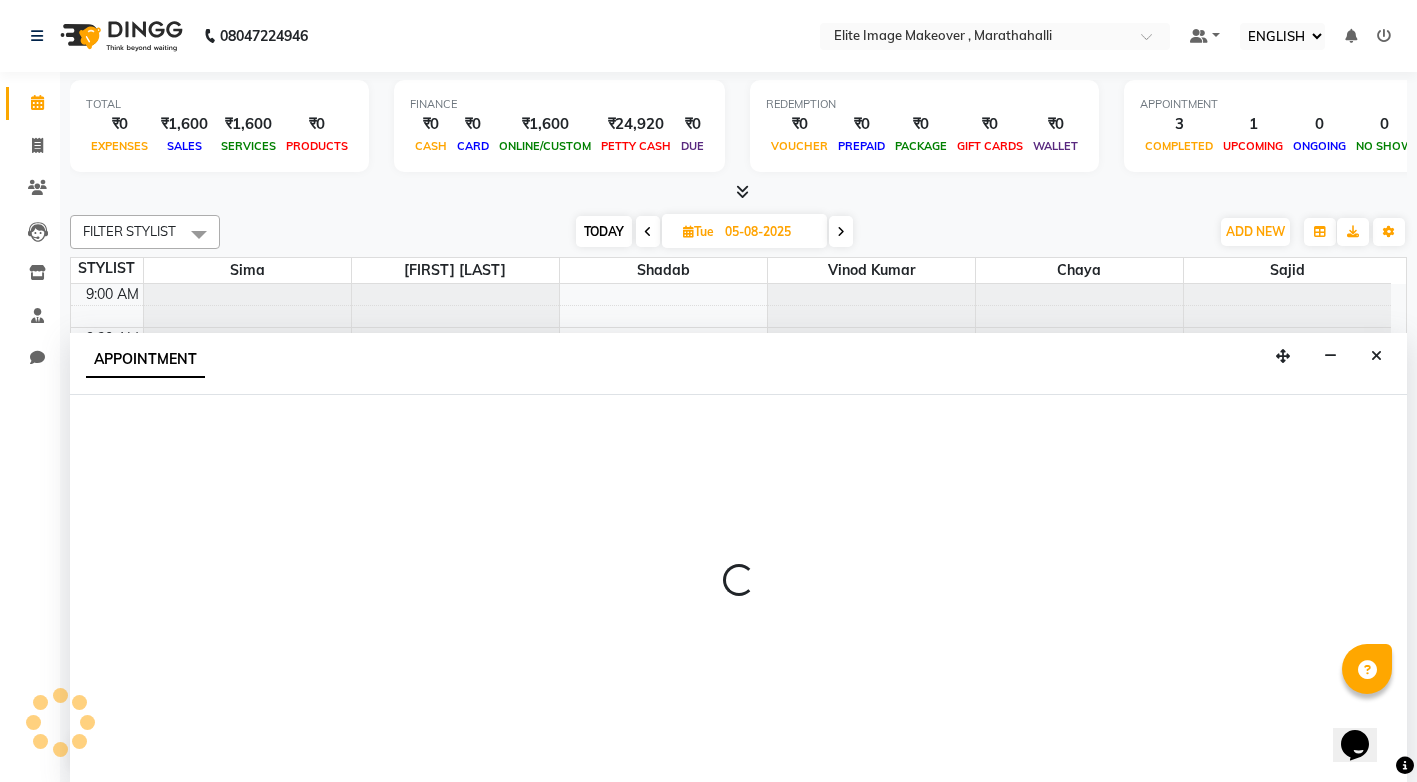 scroll, scrollTop: 1, scrollLeft: 0, axis: vertical 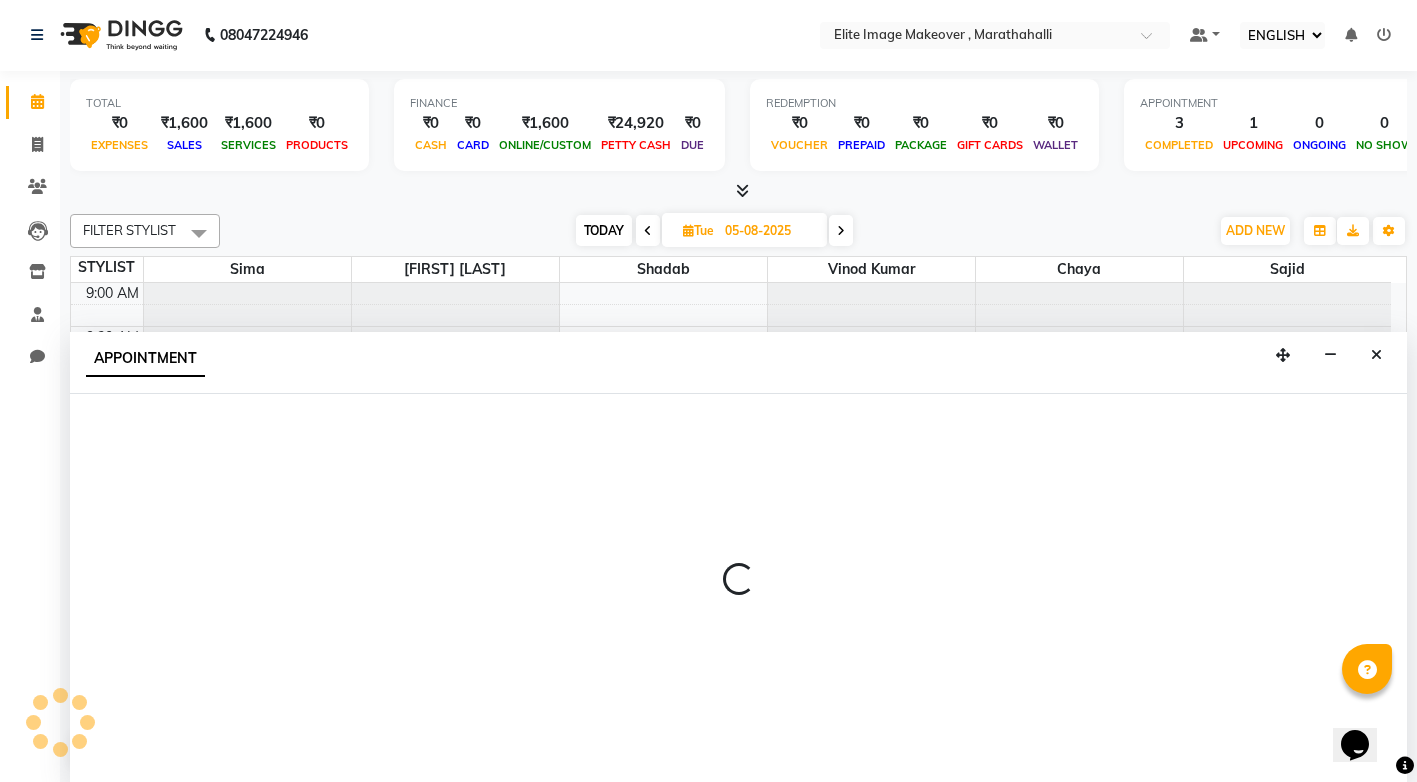 select on "88056" 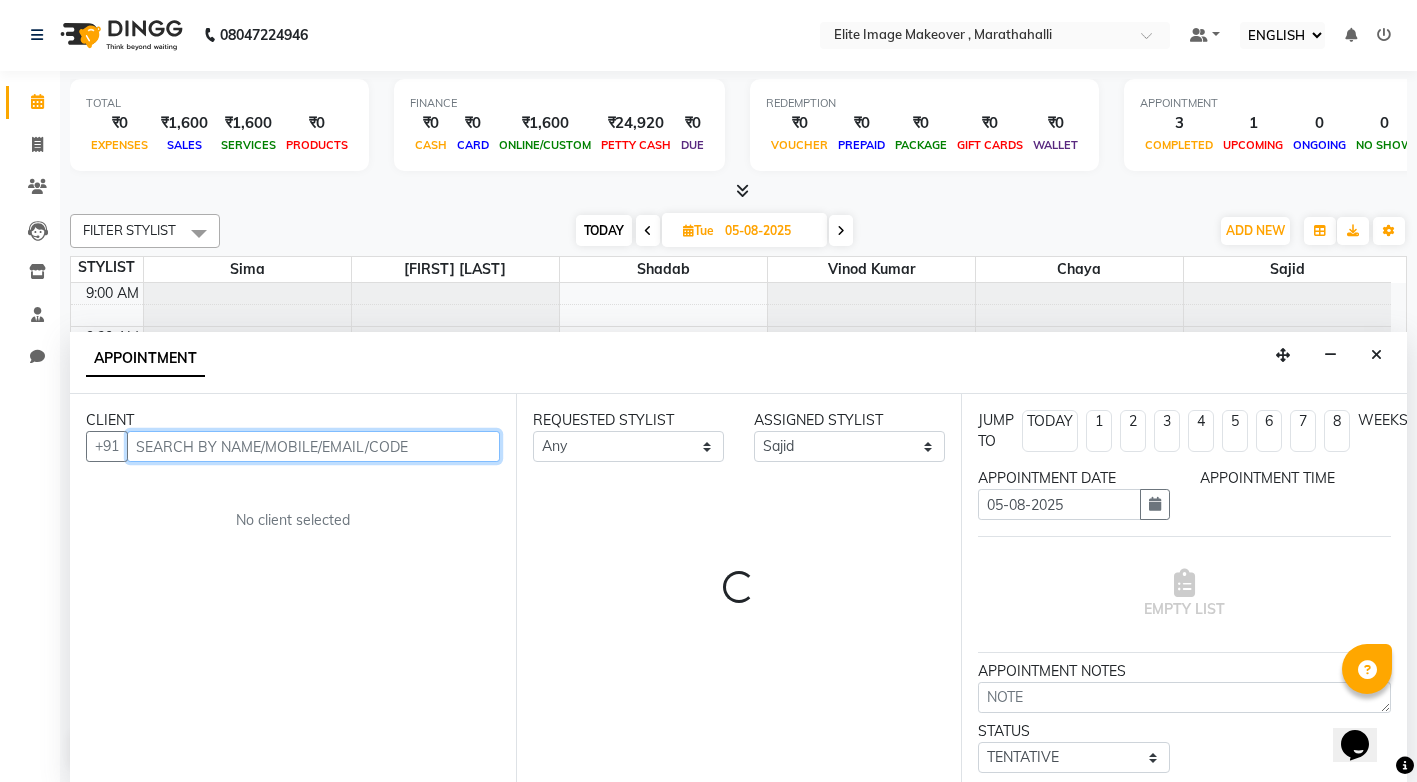 select on "660" 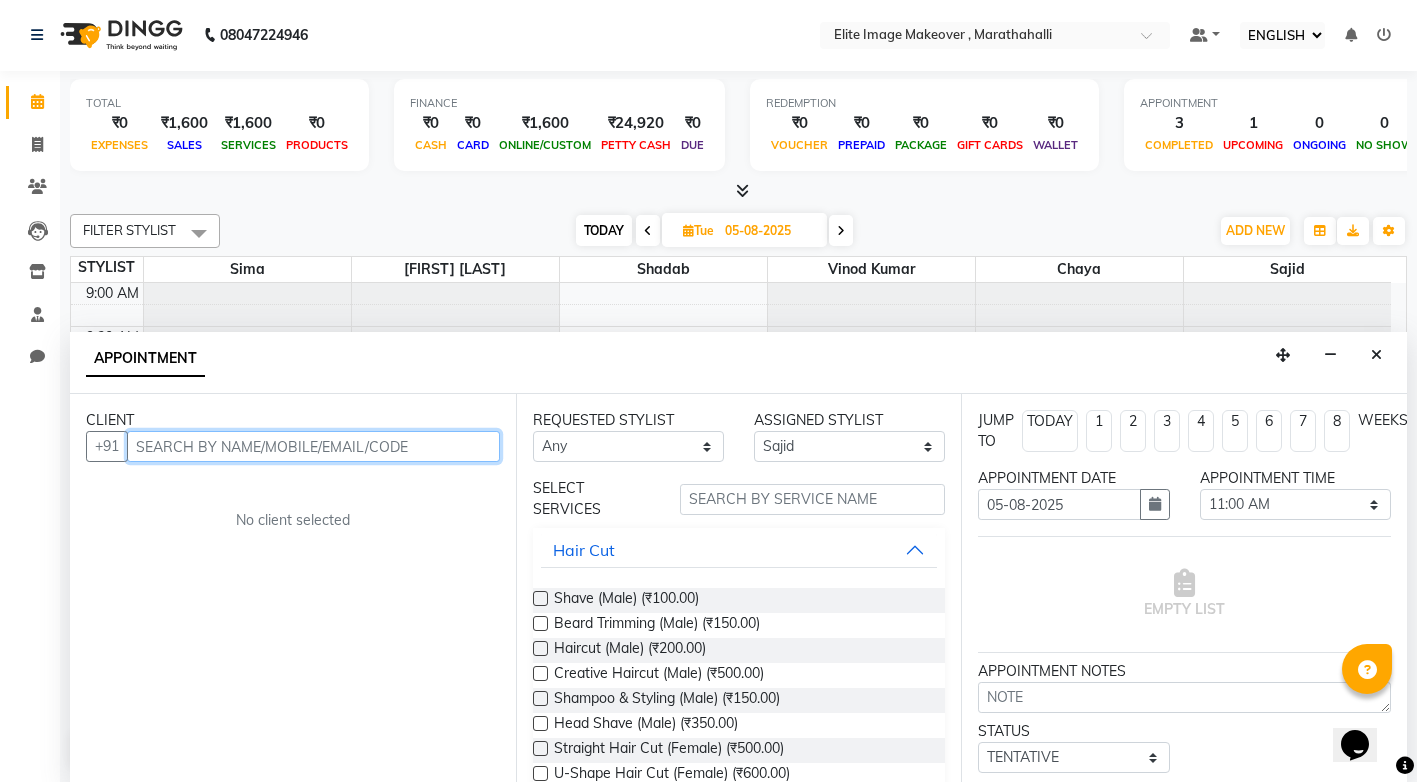 click at bounding box center (313, 446) 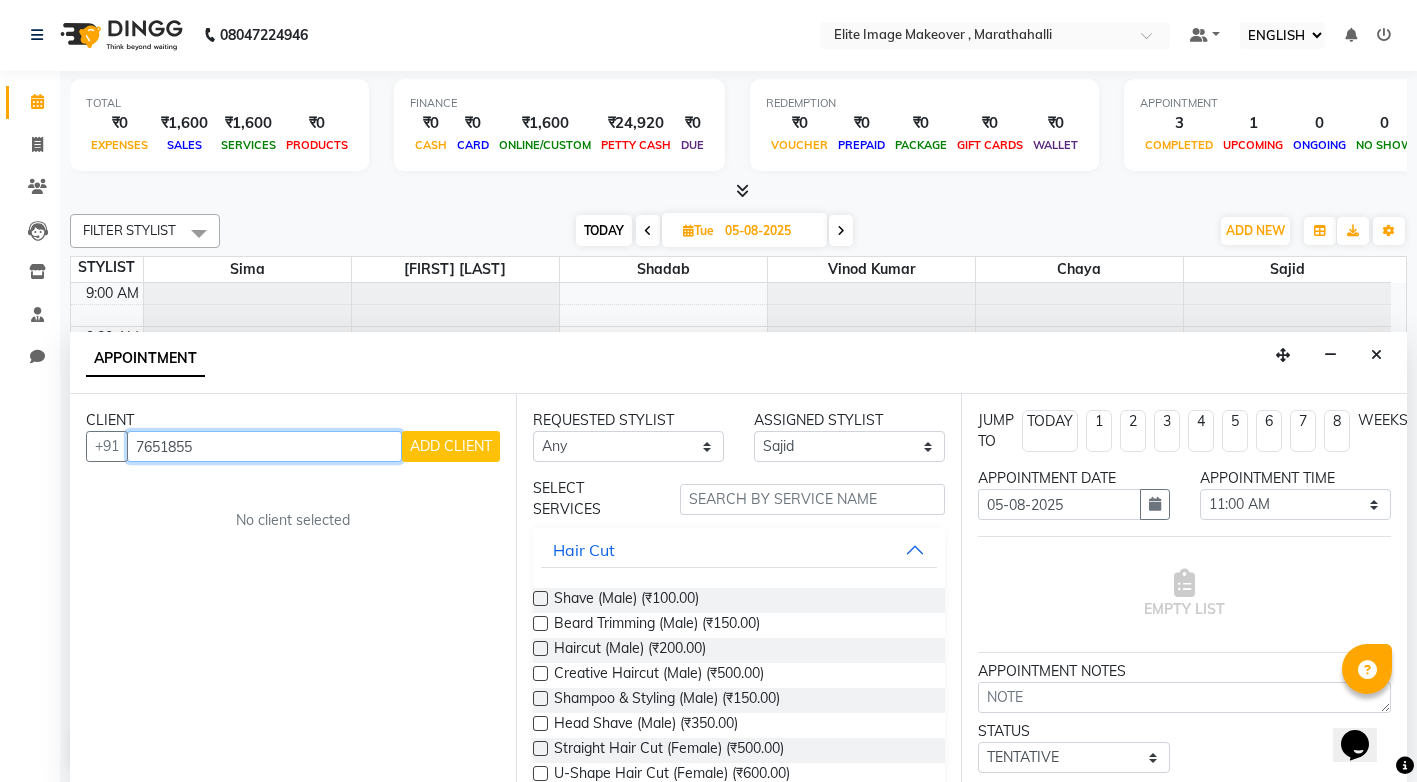 click on "7651855" at bounding box center (264, 446) 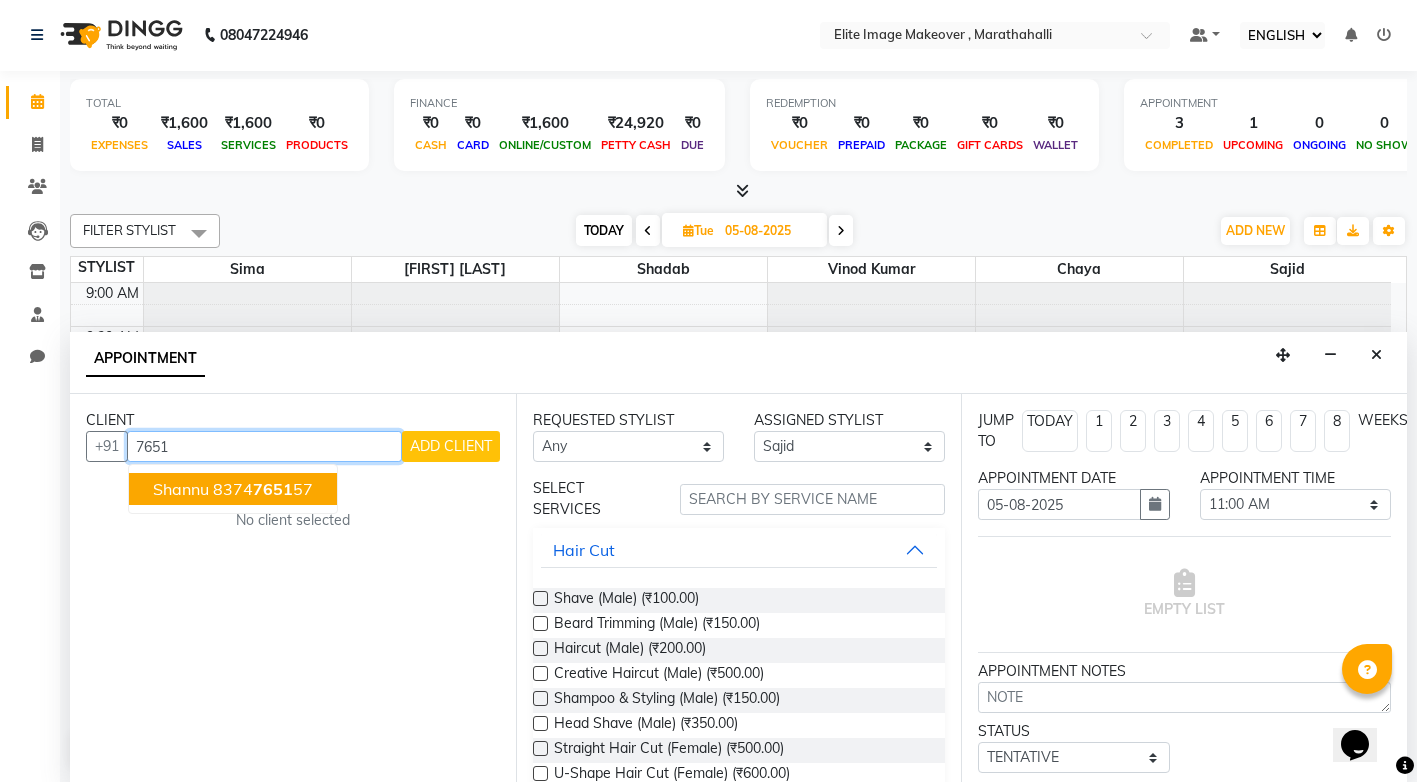 click on "8374 7651 57" at bounding box center (263, 489) 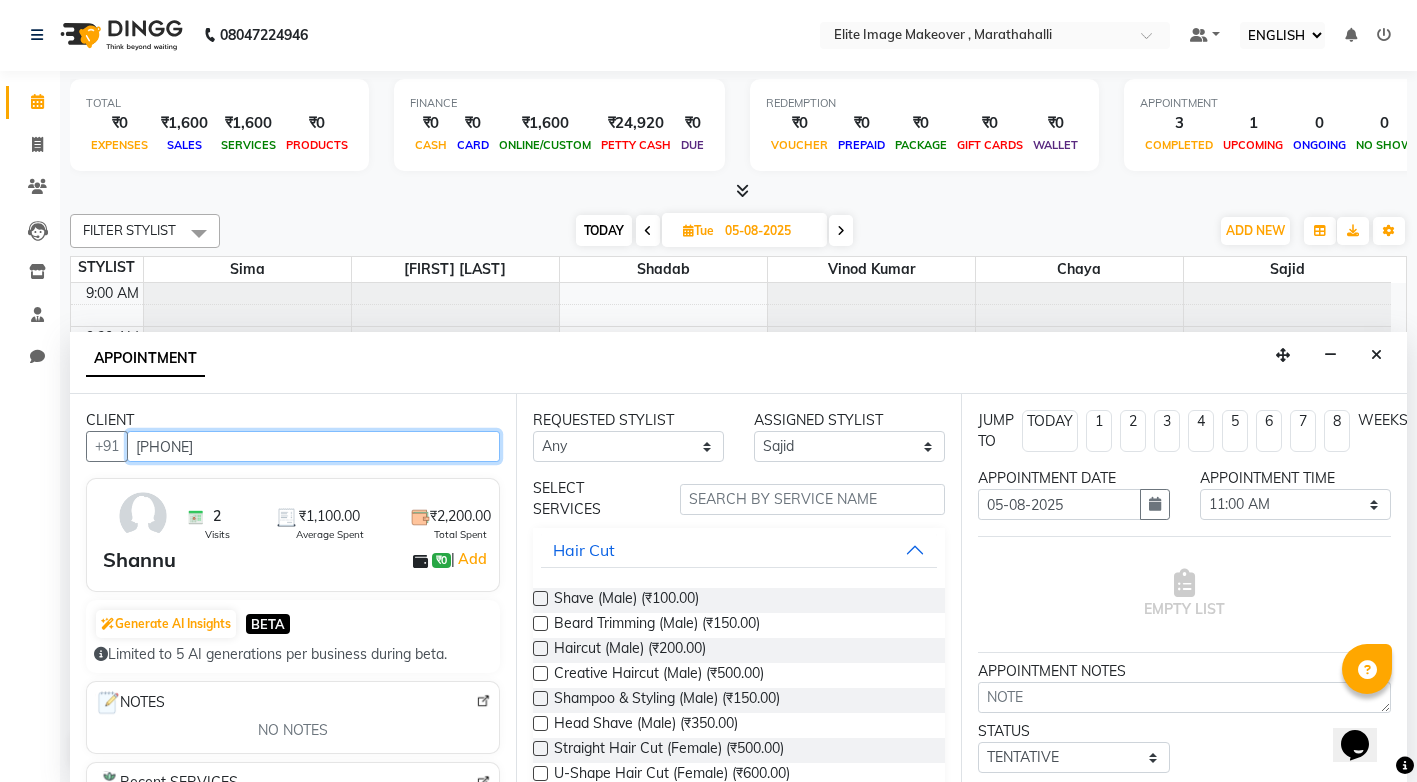 type on "8374765157" 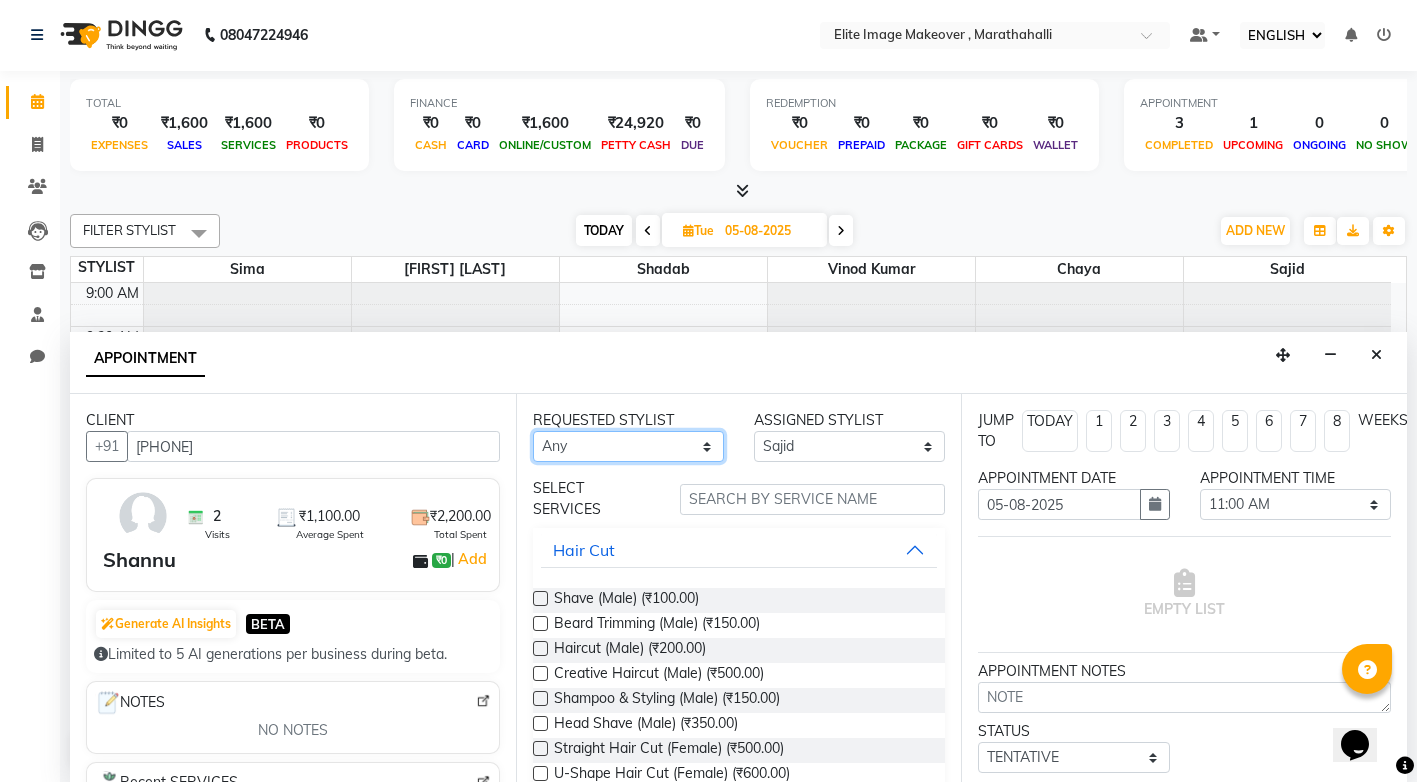 click on "Any Chaya Neelu GS Sajid Shadab Sima Vinod Kumar" at bounding box center (628, 446) 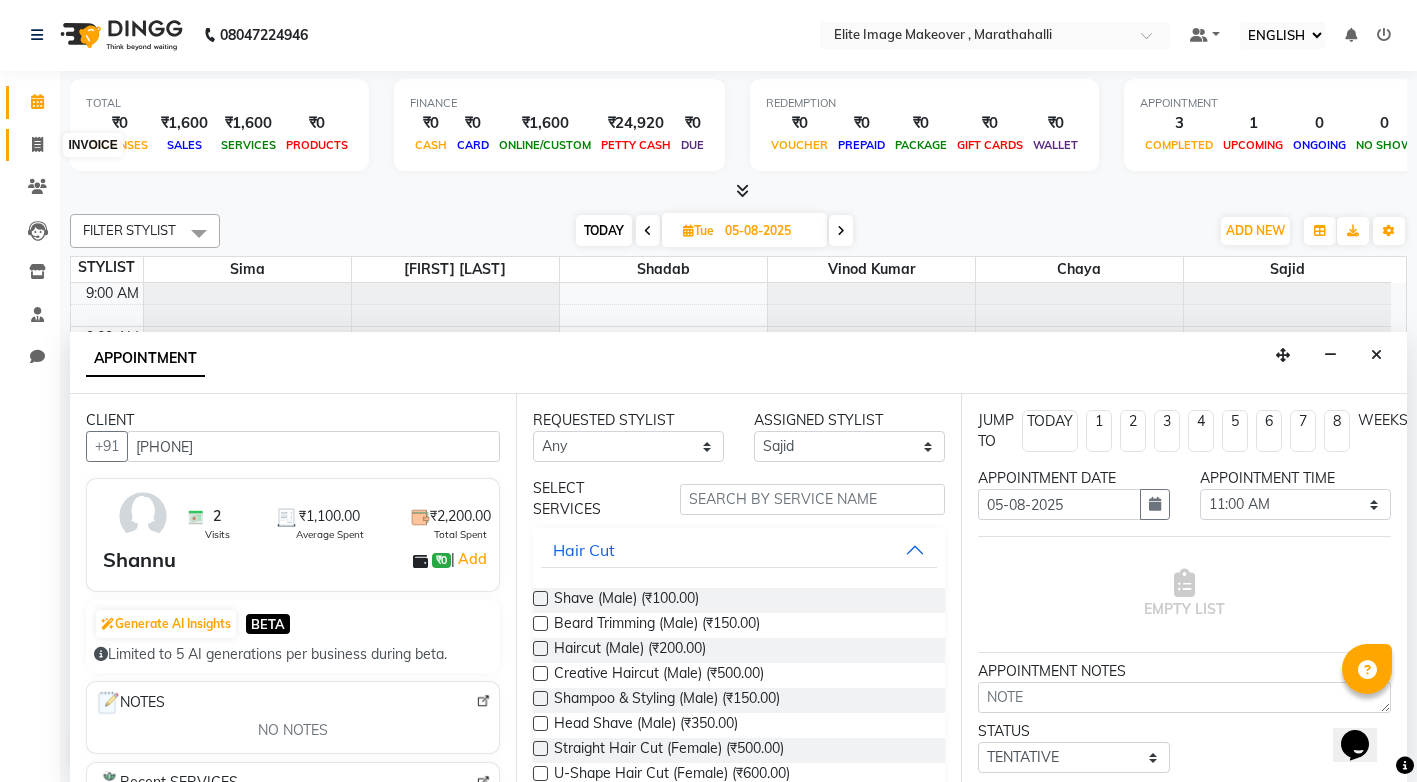 click 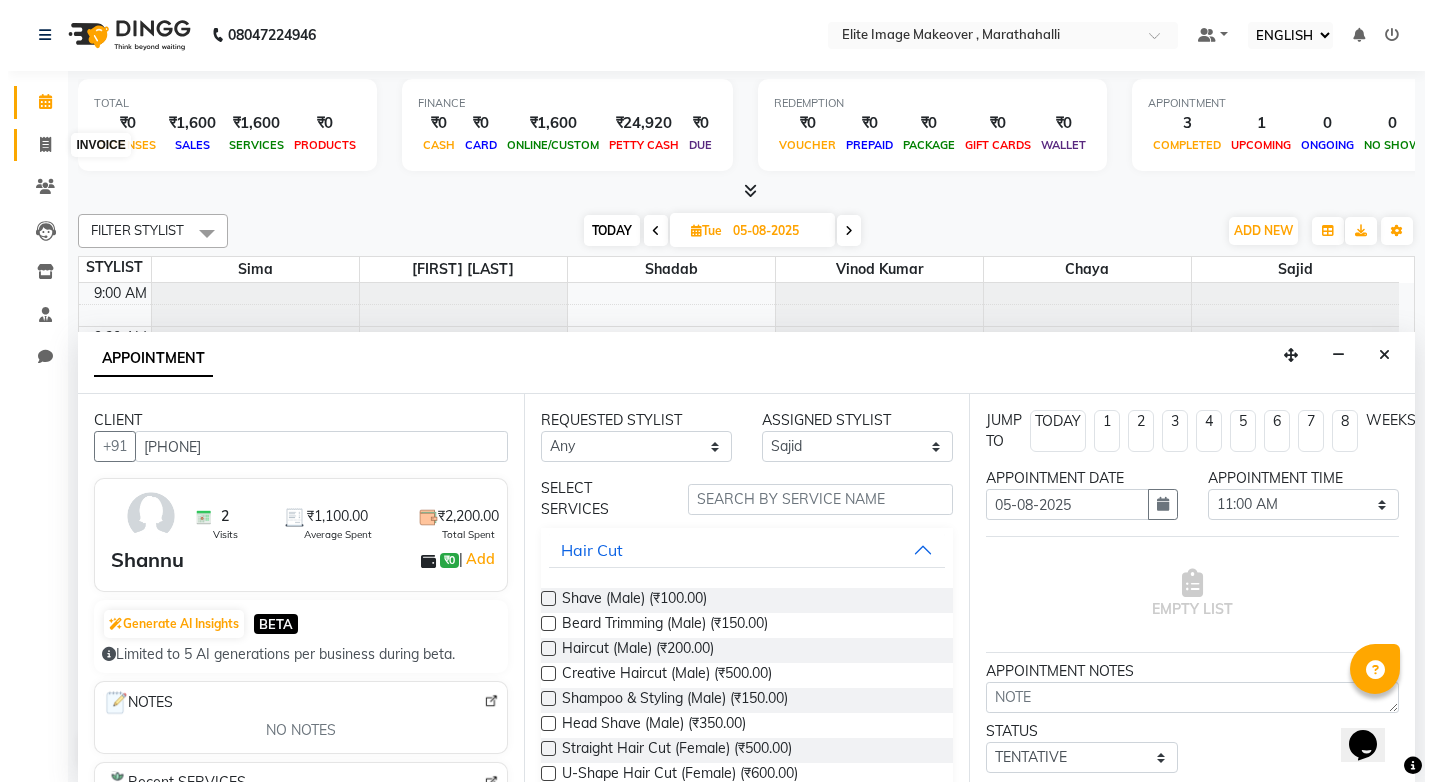 scroll, scrollTop: 0, scrollLeft: 0, axis: both 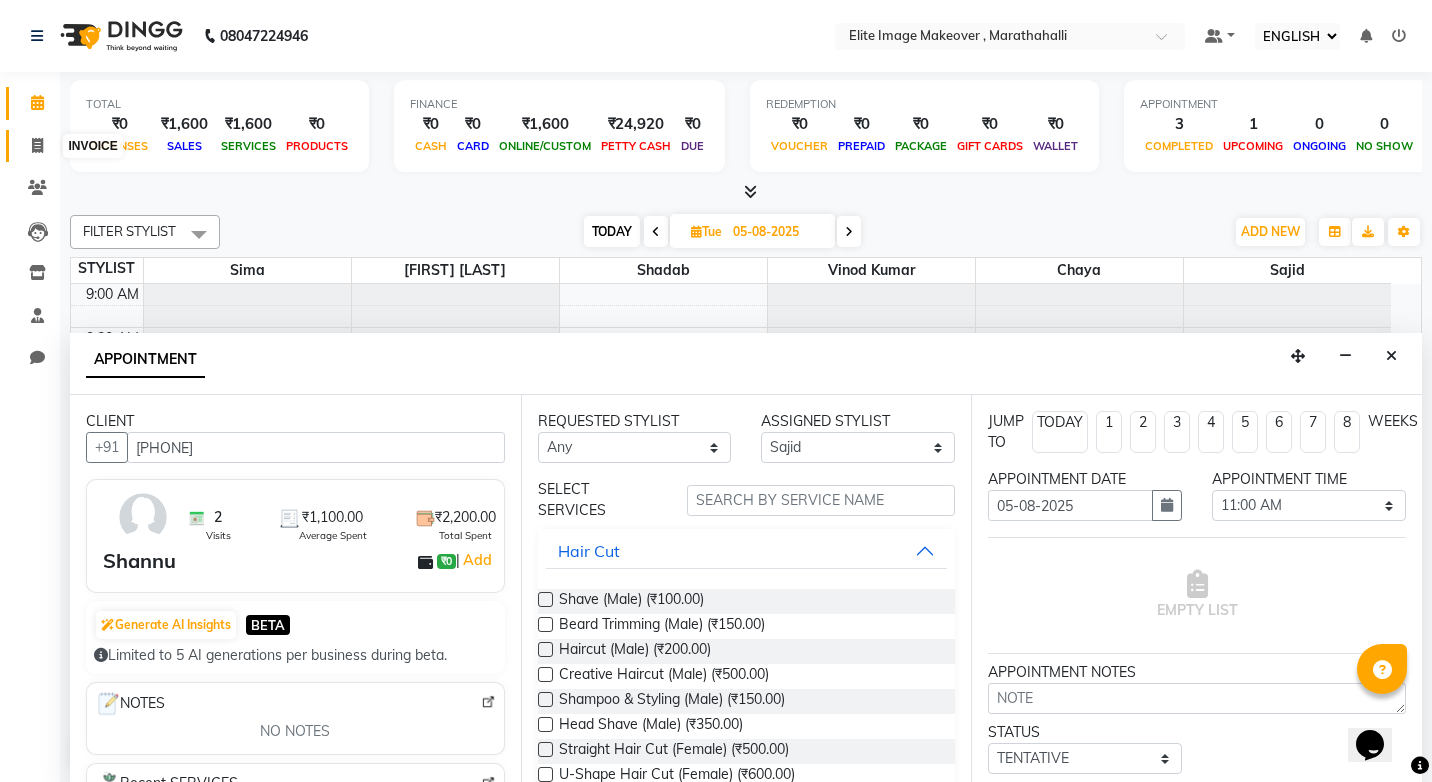 select on "service" 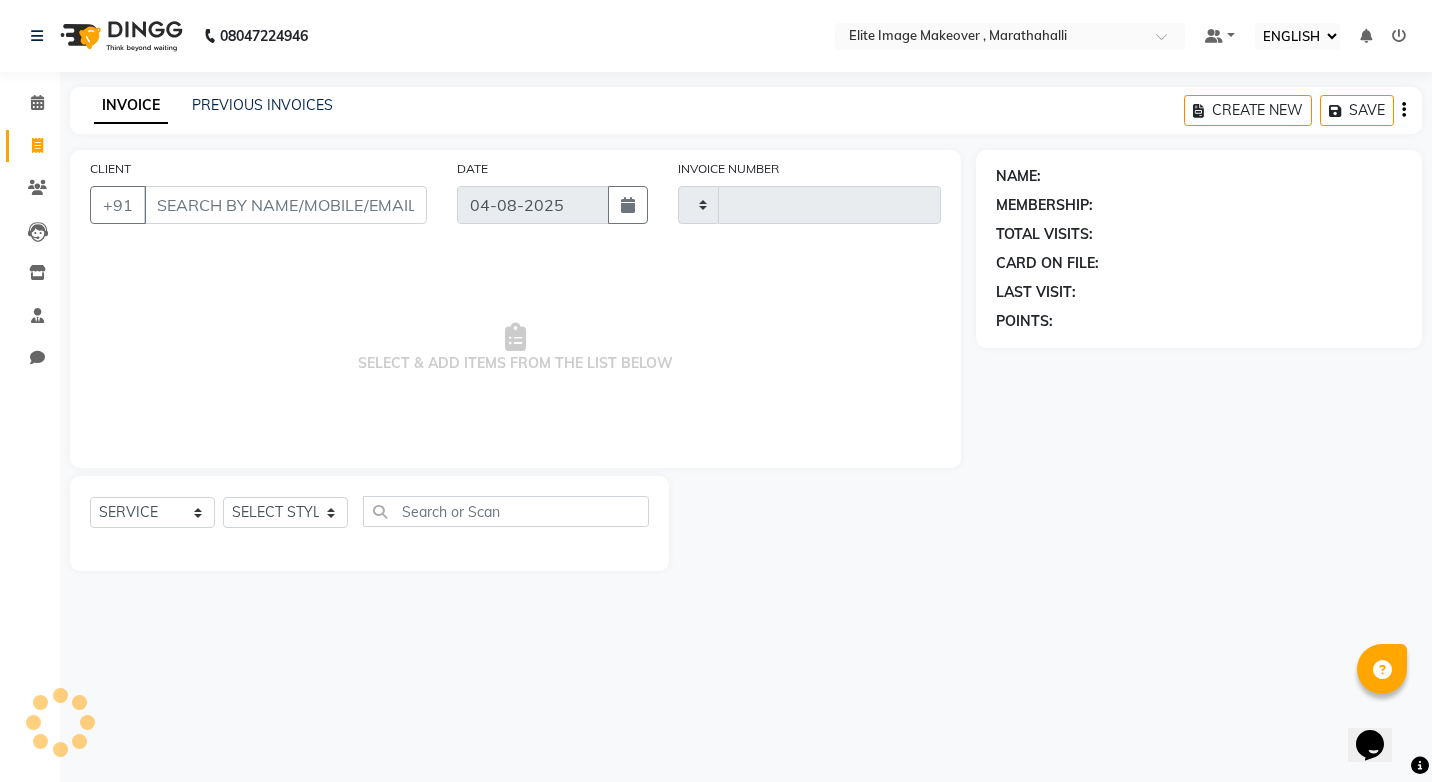 type on "0680" 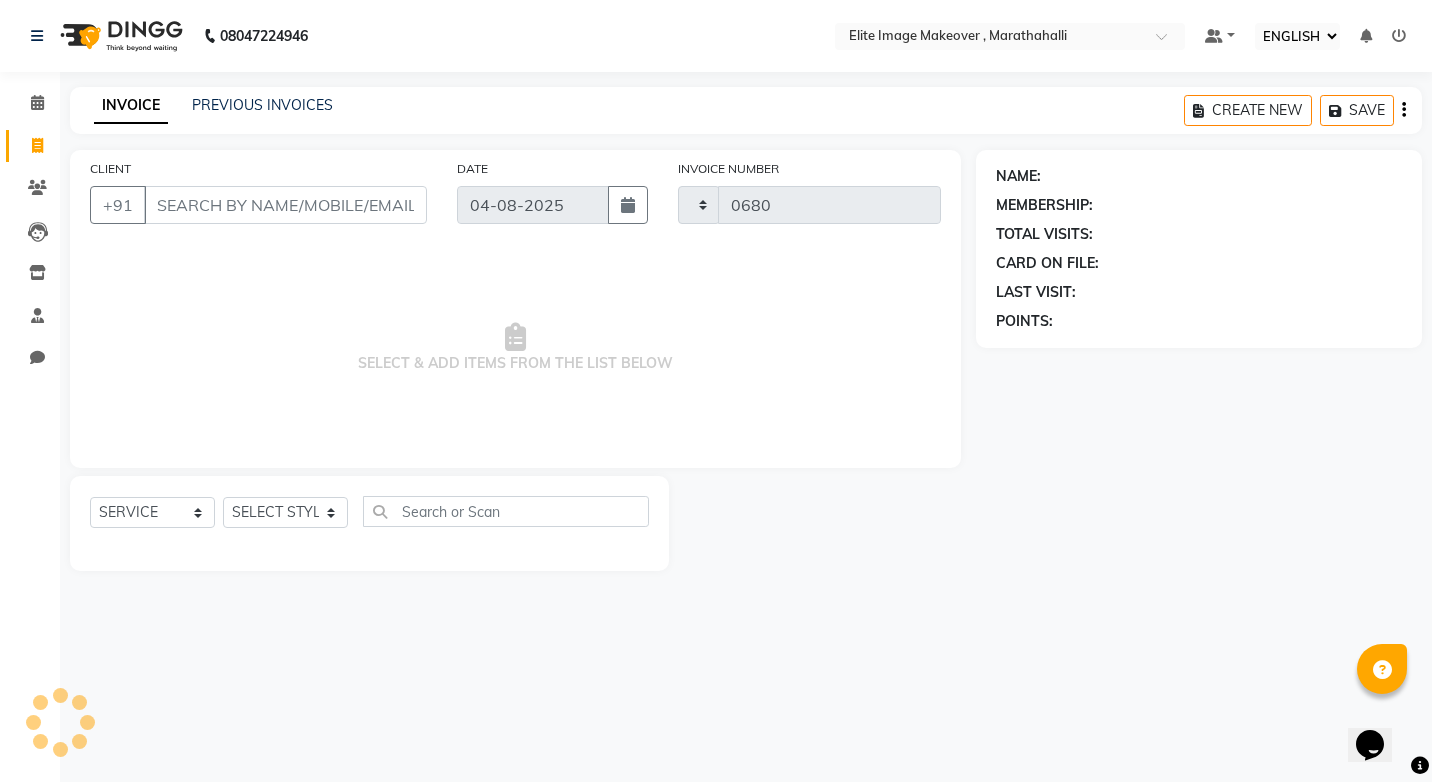 select on "8005" 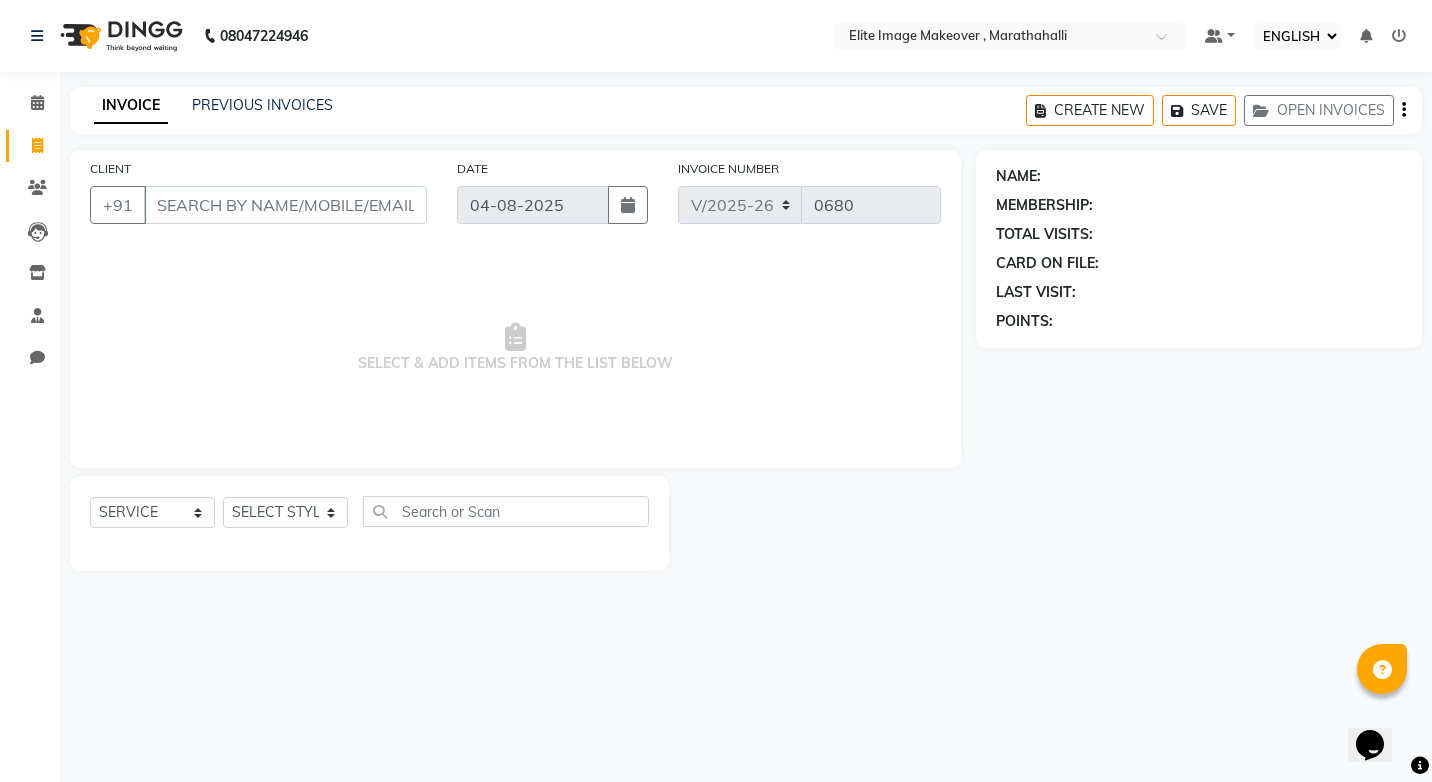 click on "CLIENT" at bounding box center (285, 205) 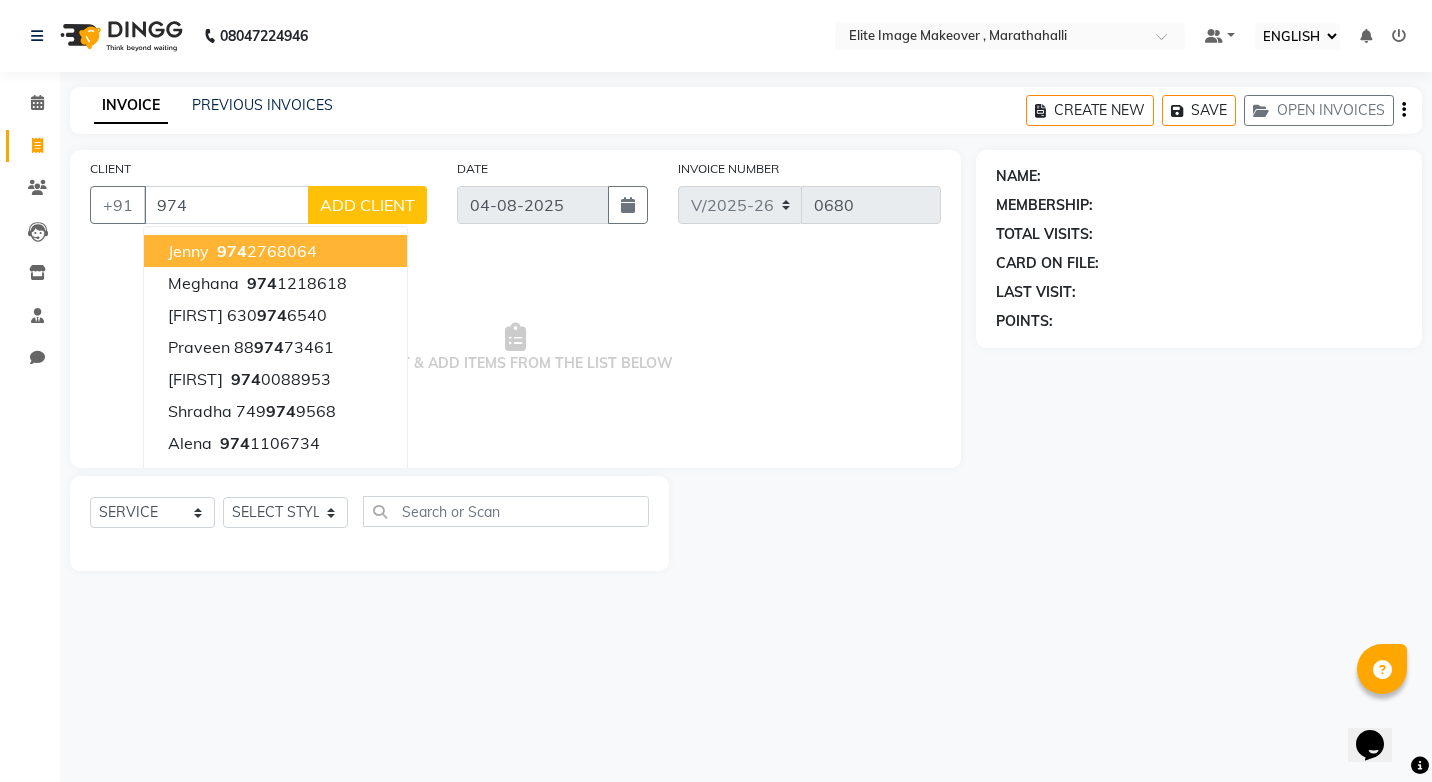 click on "Jenny" at bounding box center (188, 251) 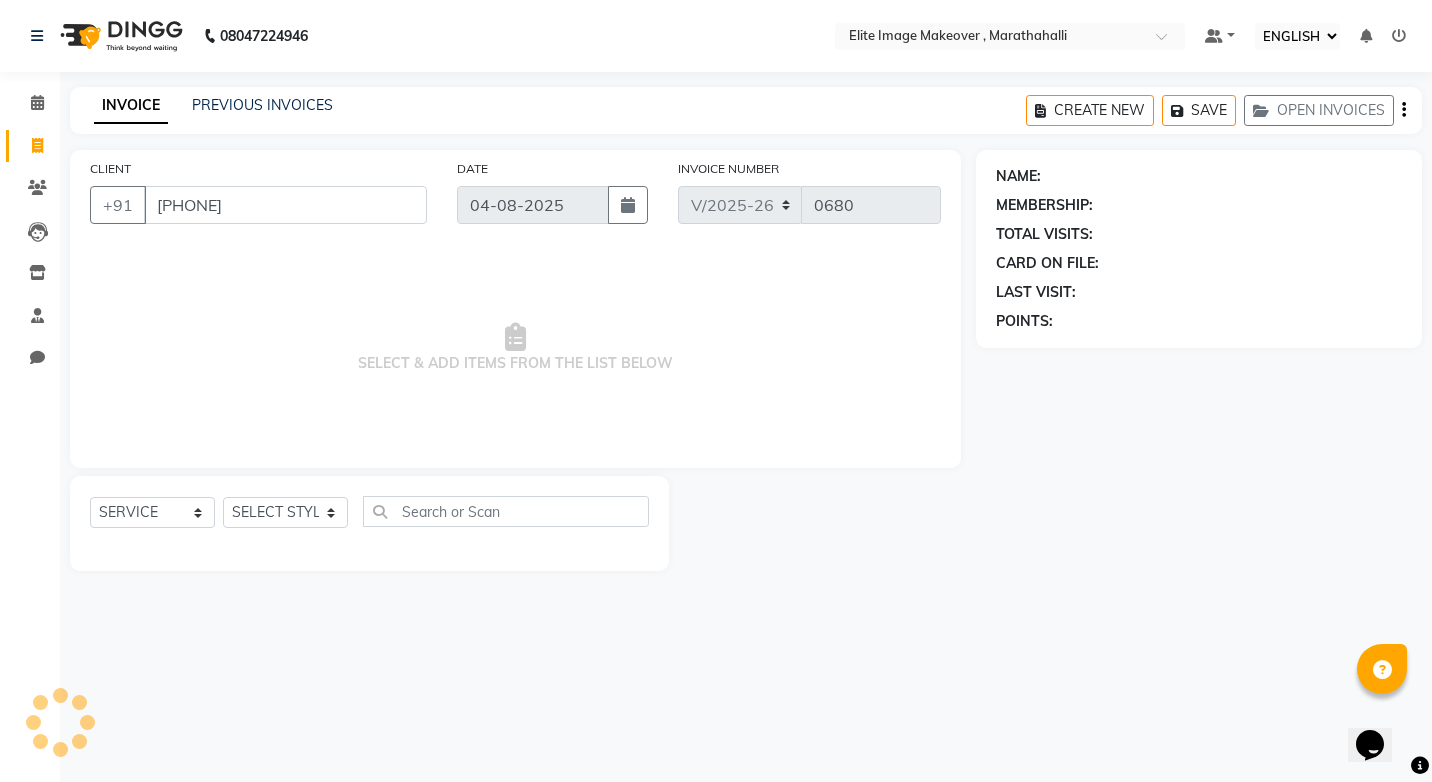 type on "9742768064" 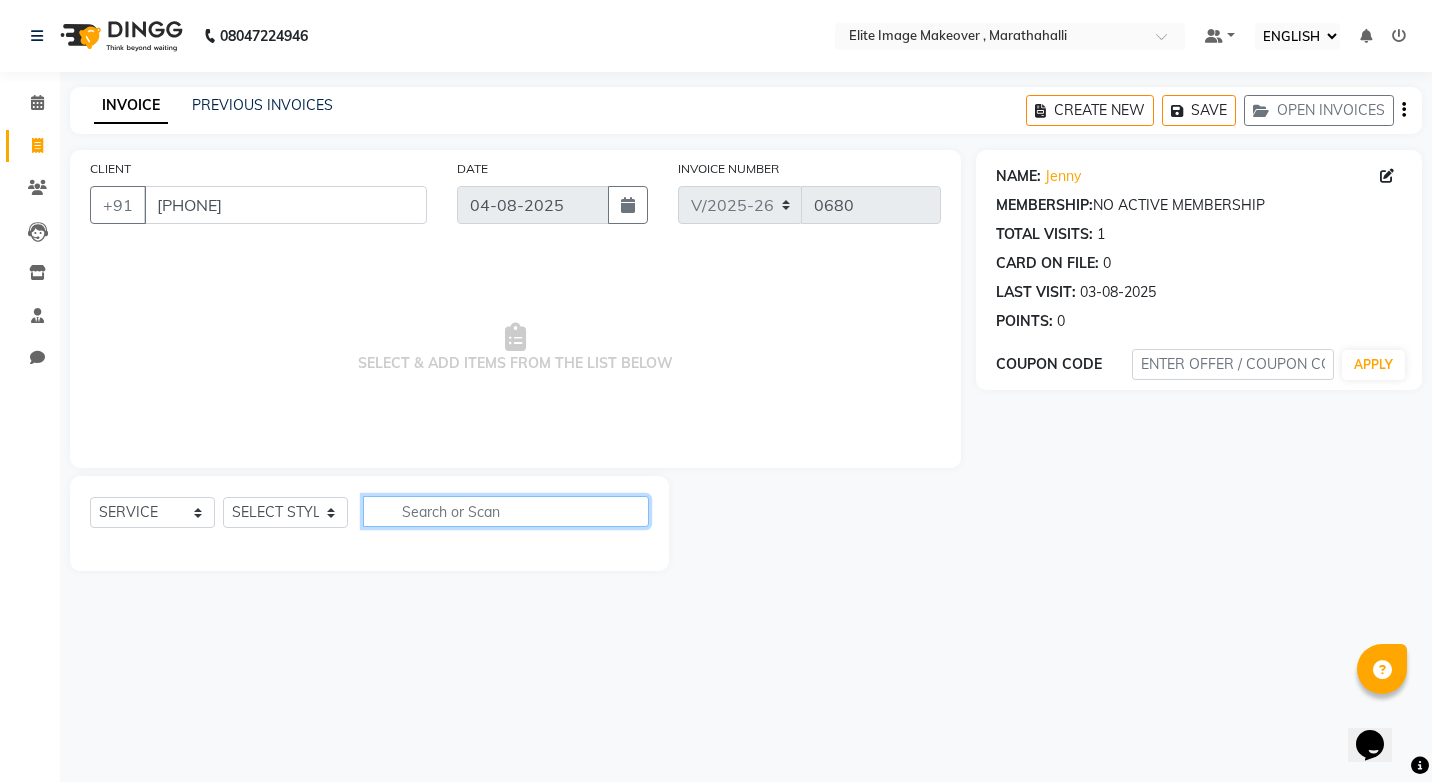 click 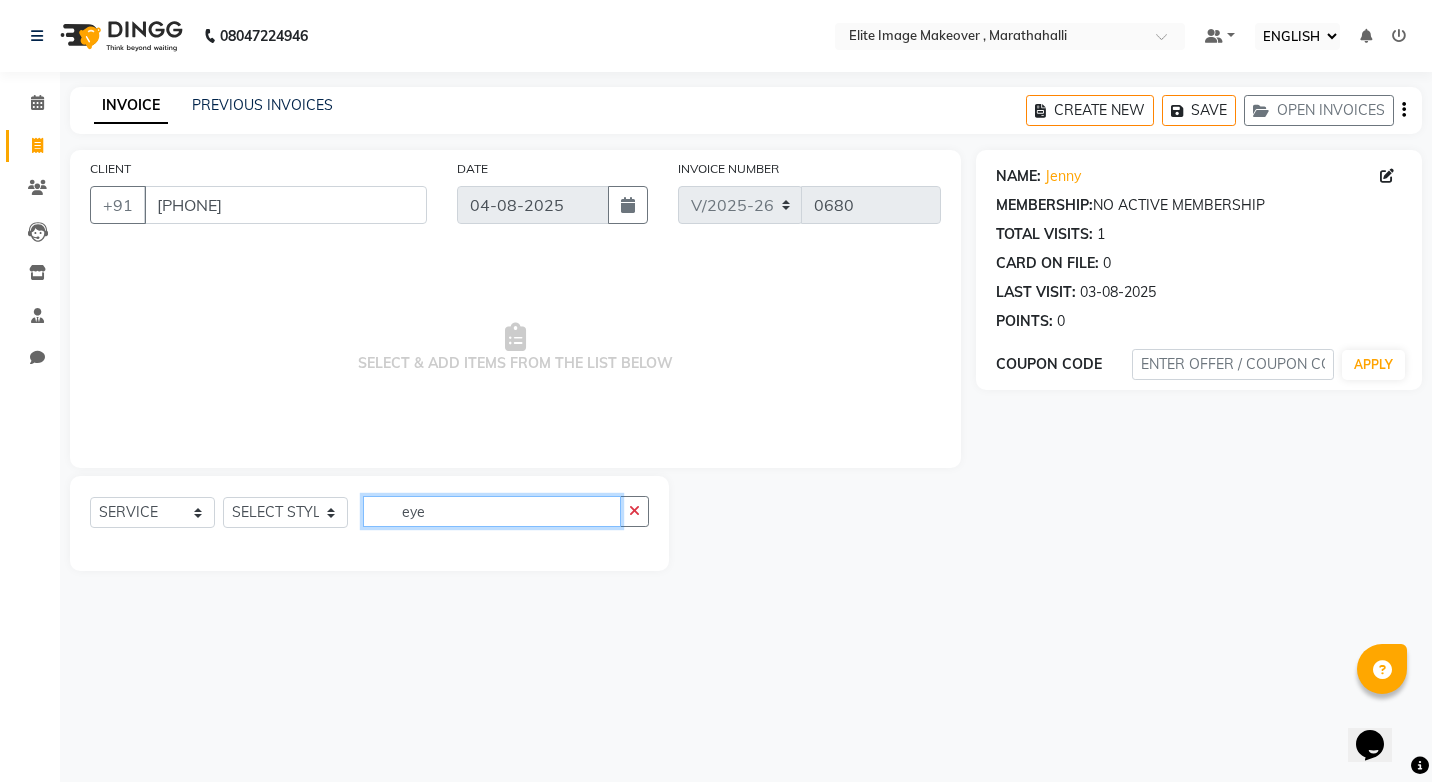 type on "eye" 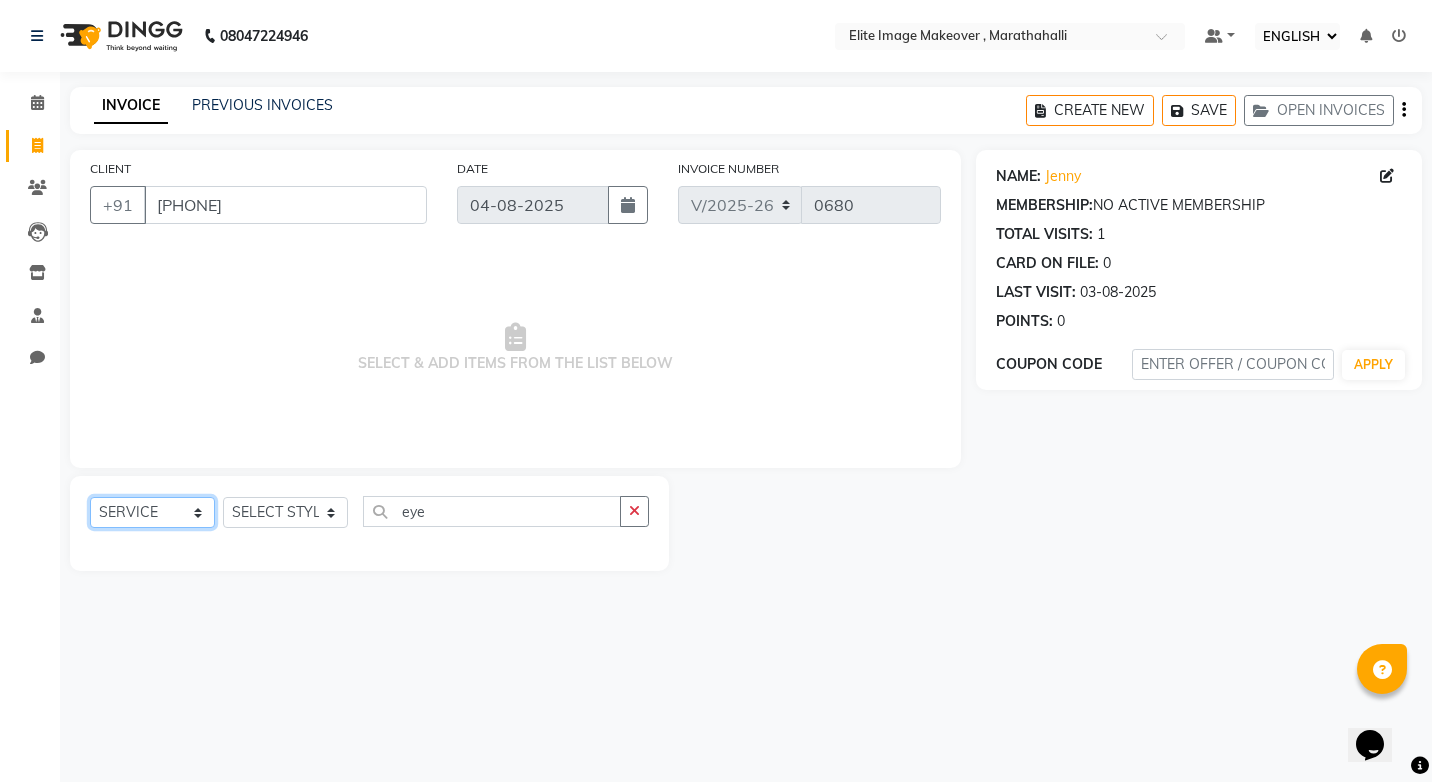 click on "SELECT  SERVICE  PRODUCT  MEMBERSHIP  PACKAGE VOUCHER PREPAID GIFT CARD" 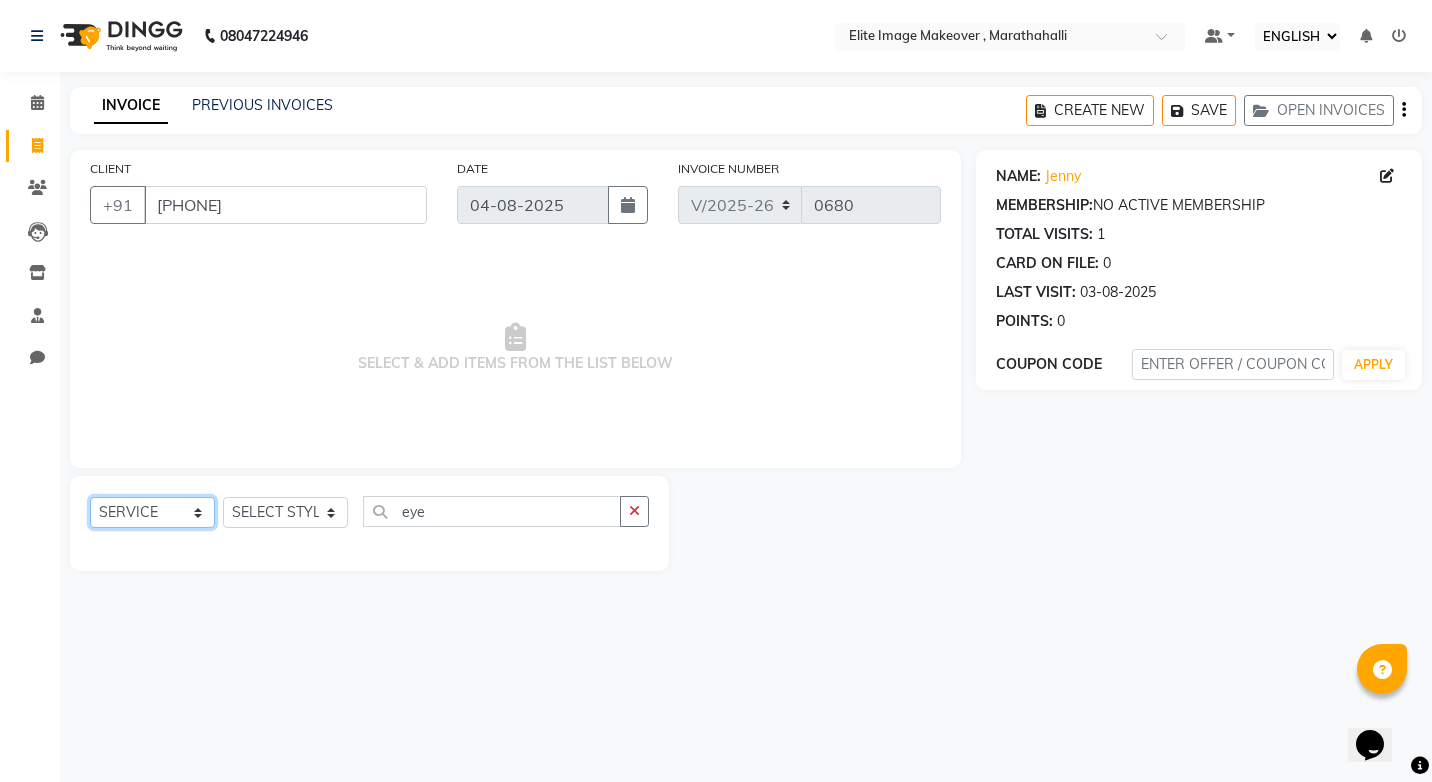 select on "select" 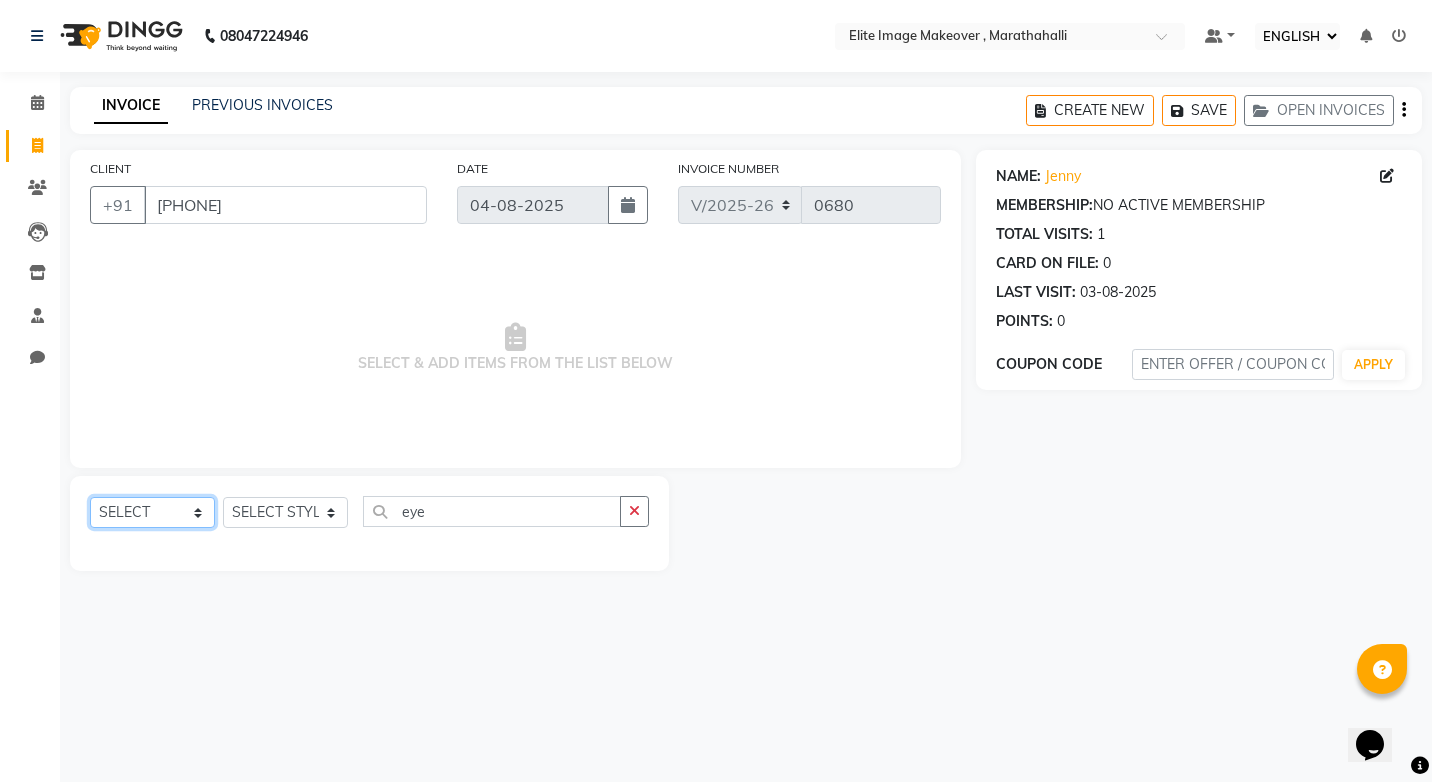 click on "SELECT  SERVICE  PRODUCT  MEMBERSHIP  PACKAGE VOUCHER PREPAID GIFT CARD" 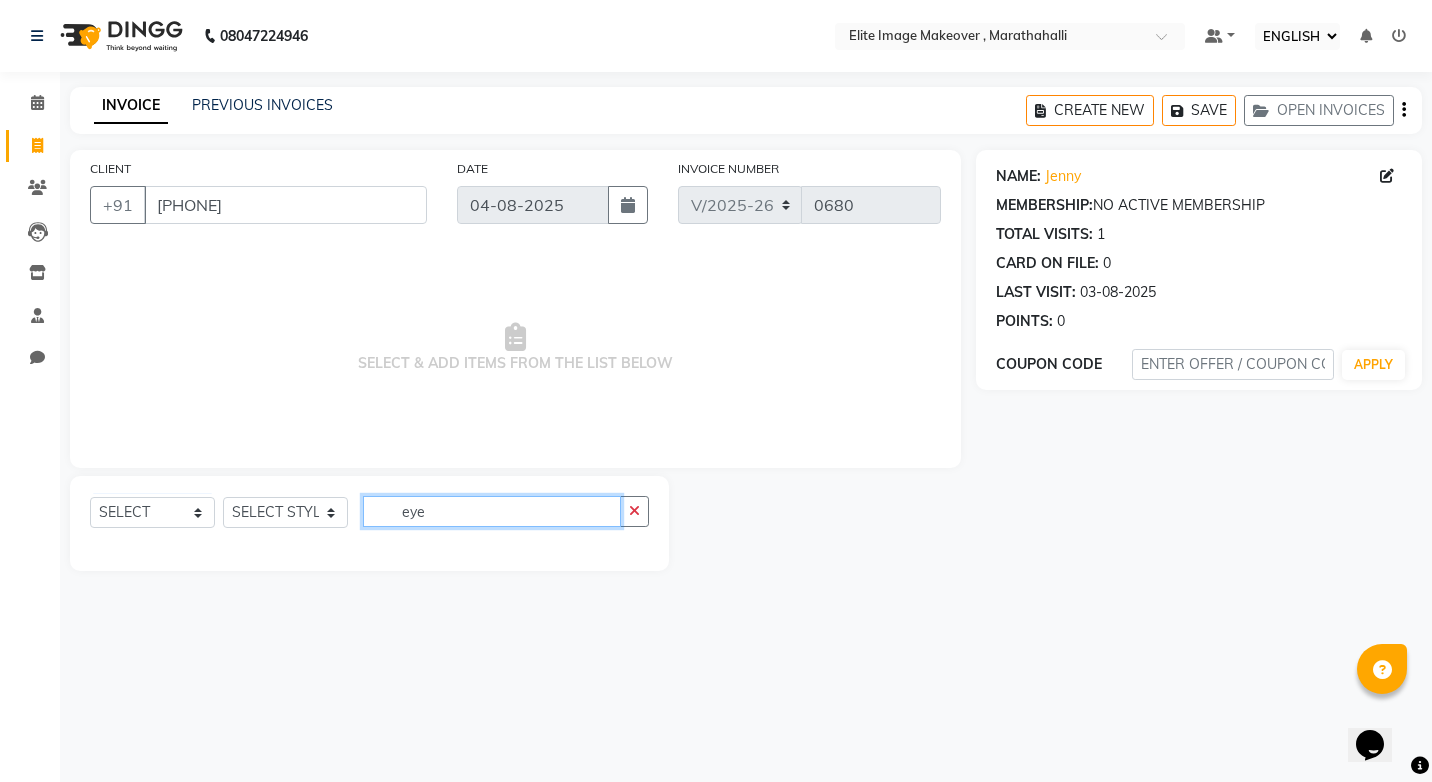 click on "eye" 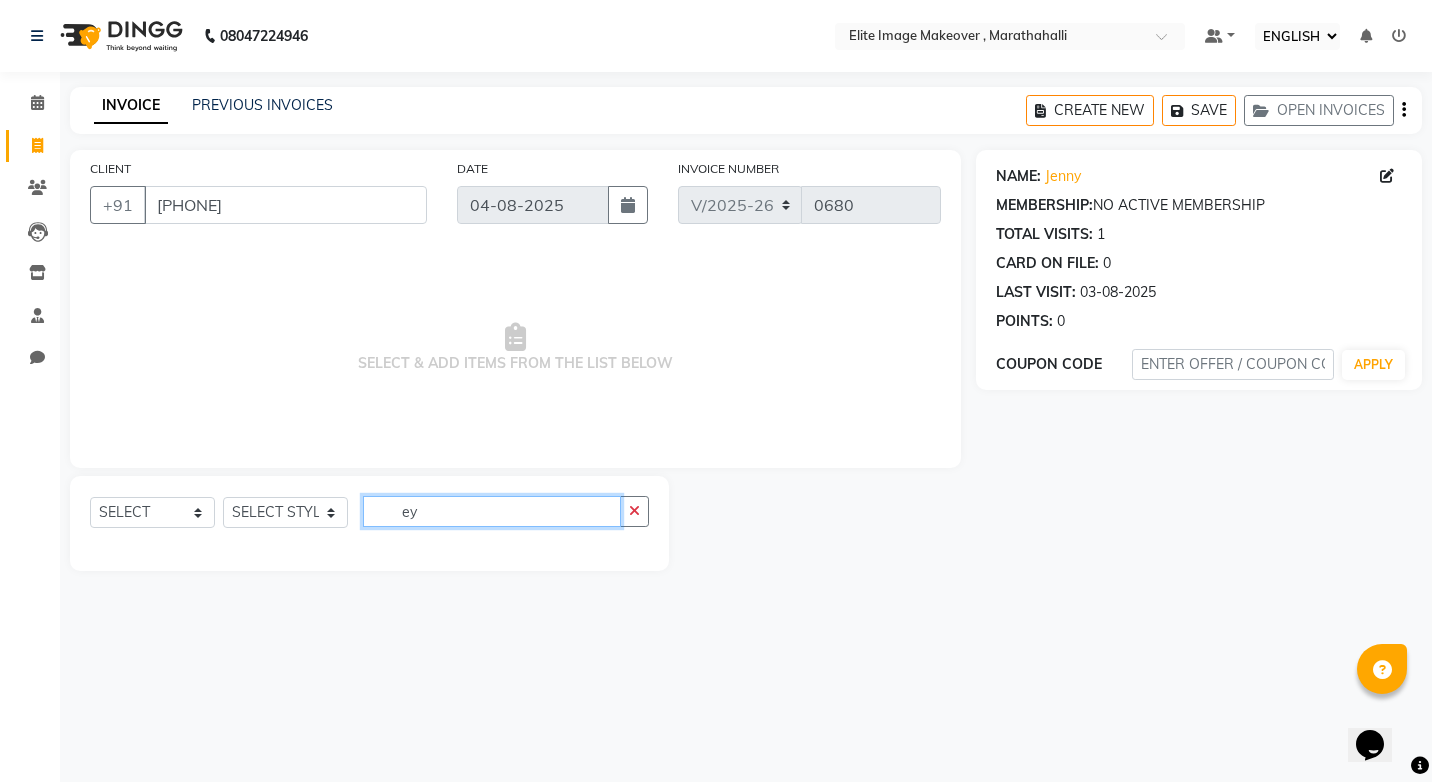 type on "e" 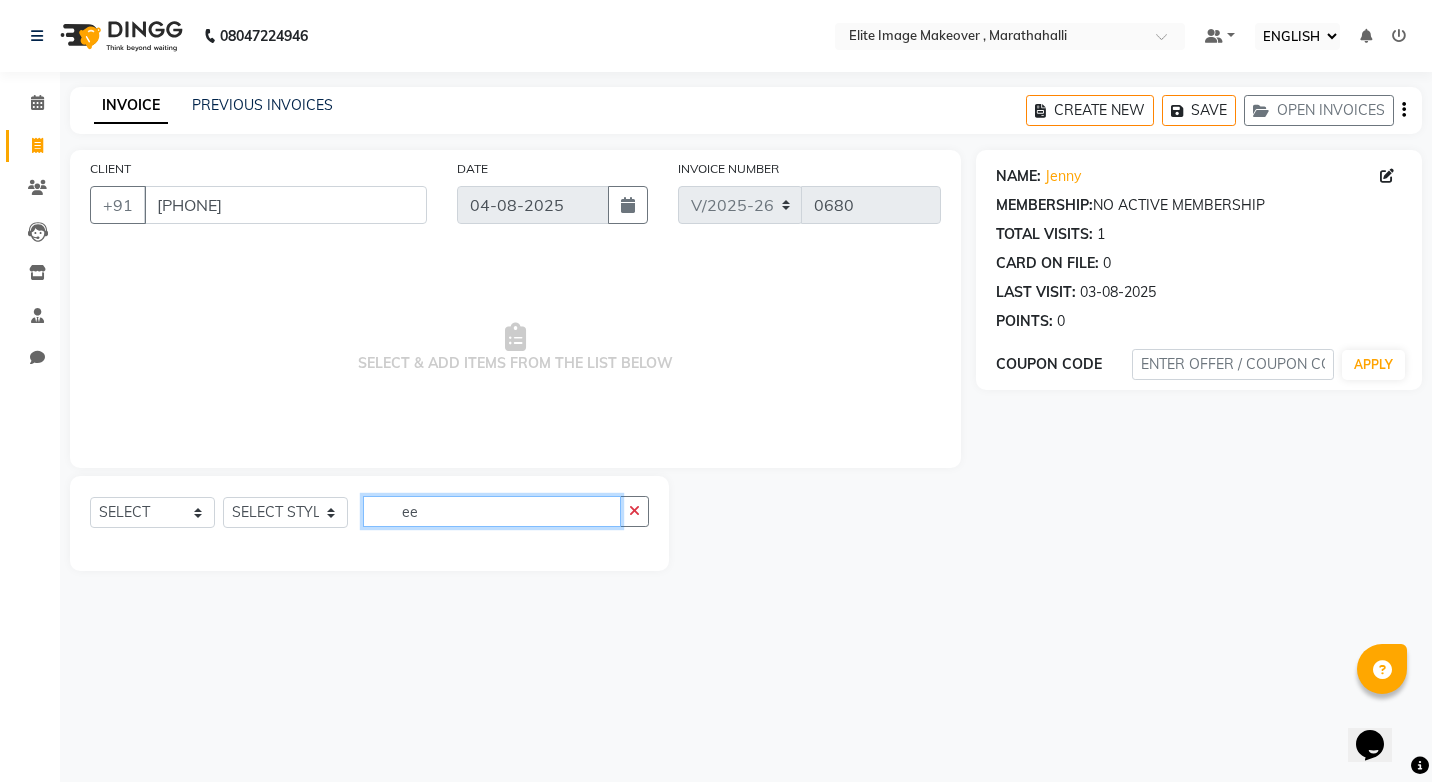 type on "e" 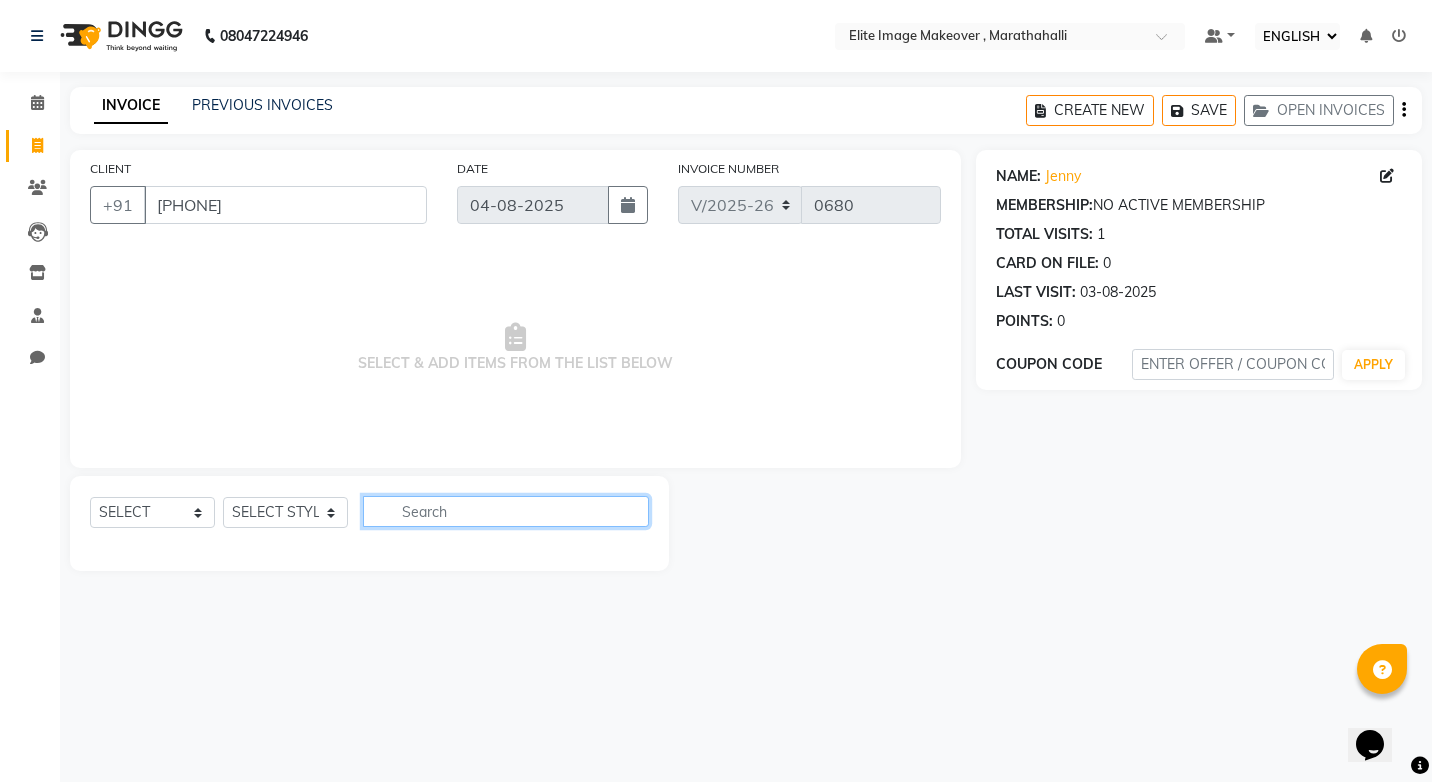 click 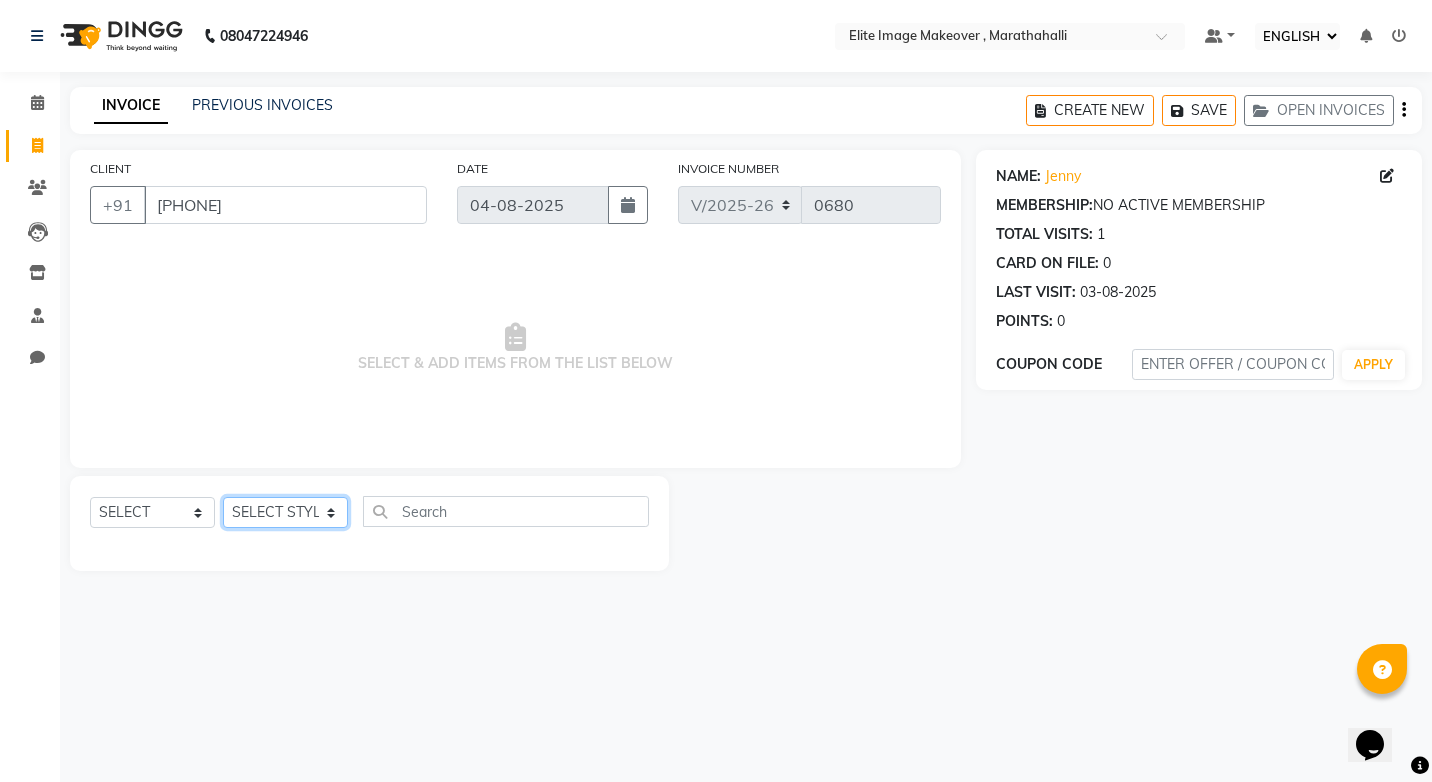 click on "SELECT STYLIST Chaya Khushi Kumari [LAST] [LAST] Sajid Shadab Sima Vinod Kumar" 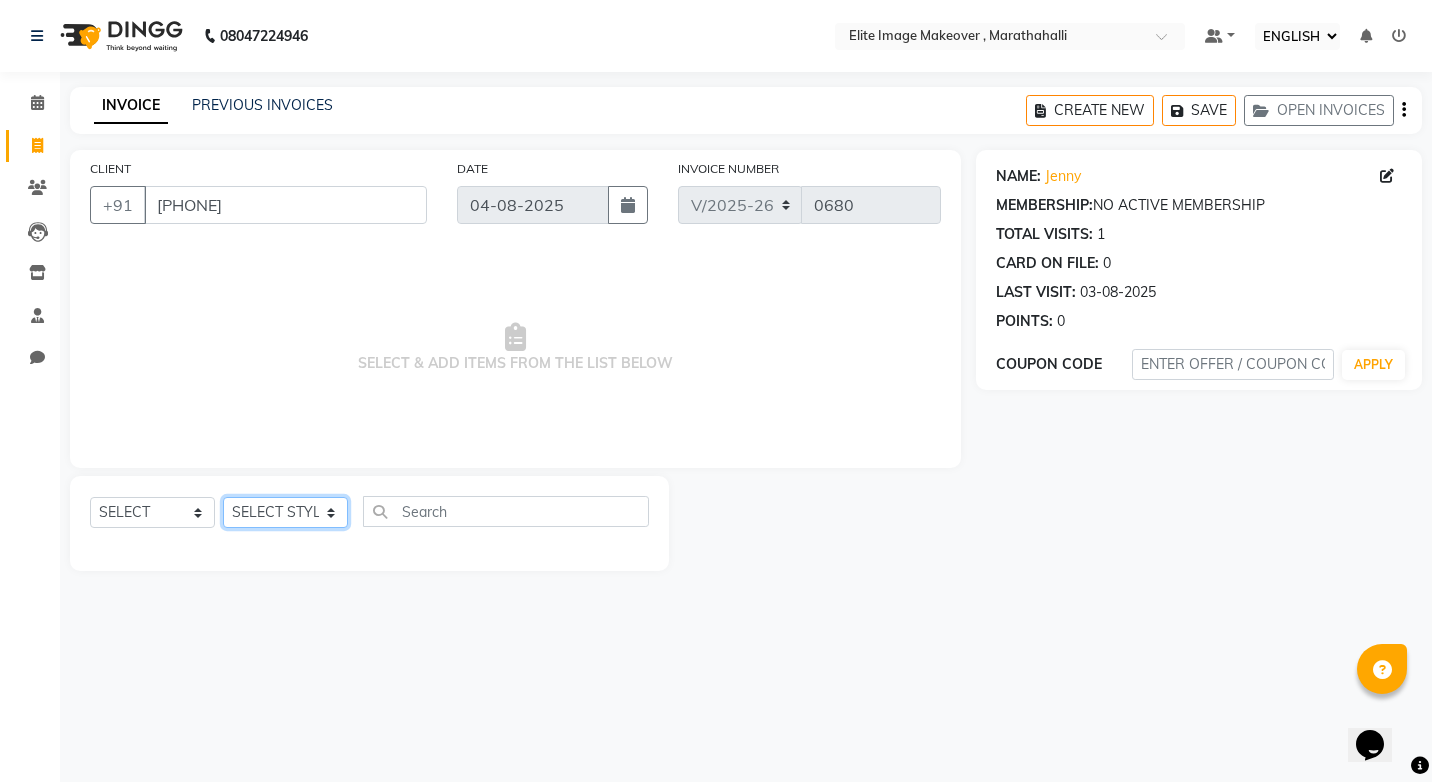 select on "77675" 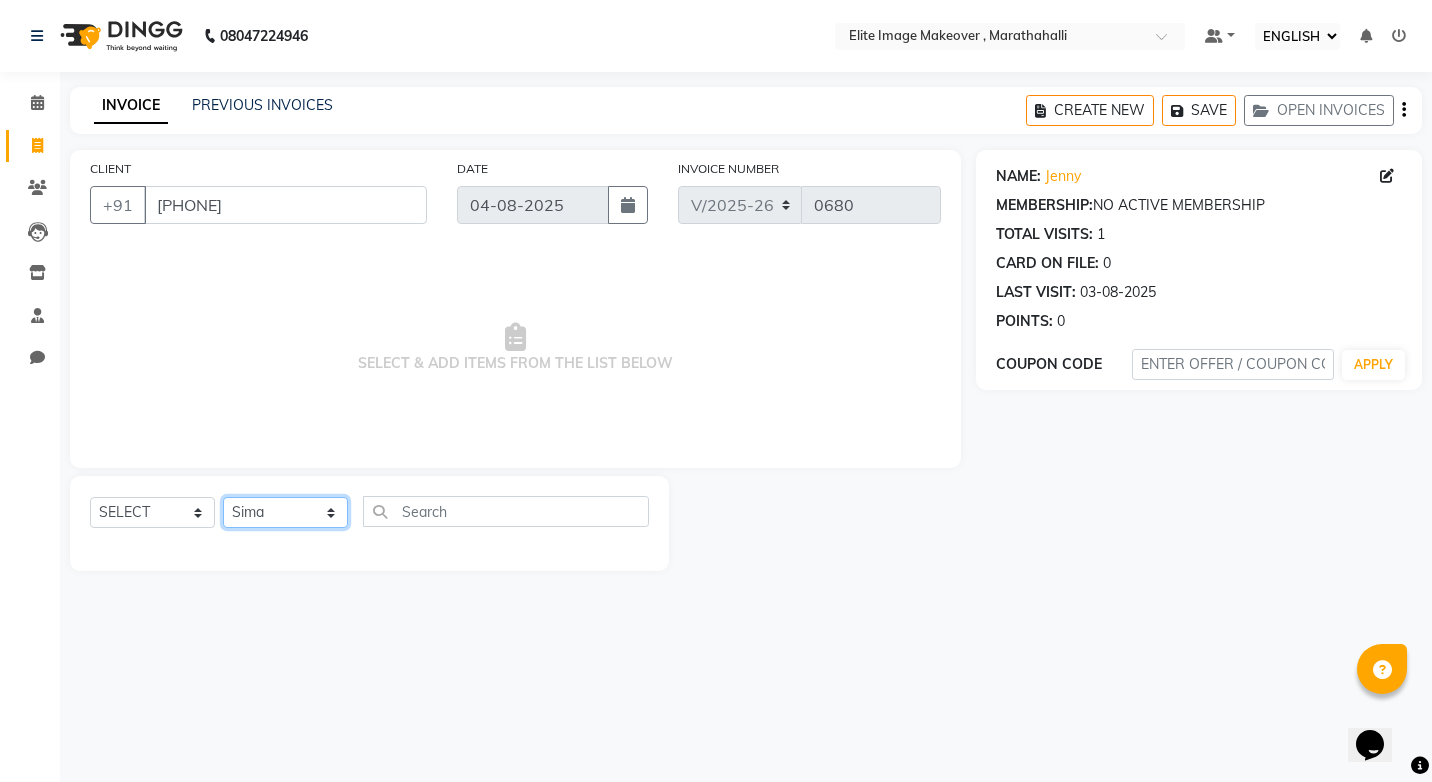 click on "SELECT STYLIST Chaya Khushi Kumari [LAST] [LAST] Sajid Shadab Sima Vinod Kumar" 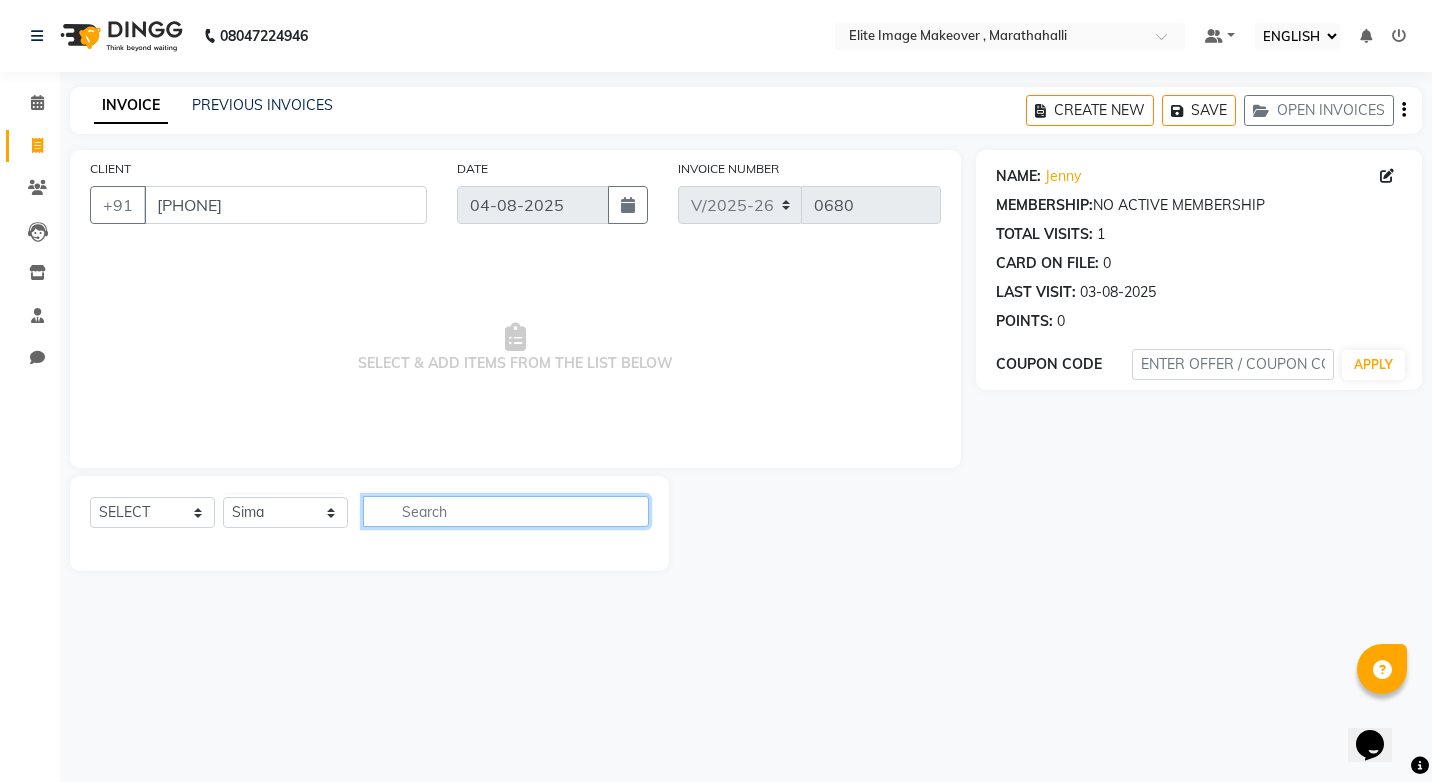 click 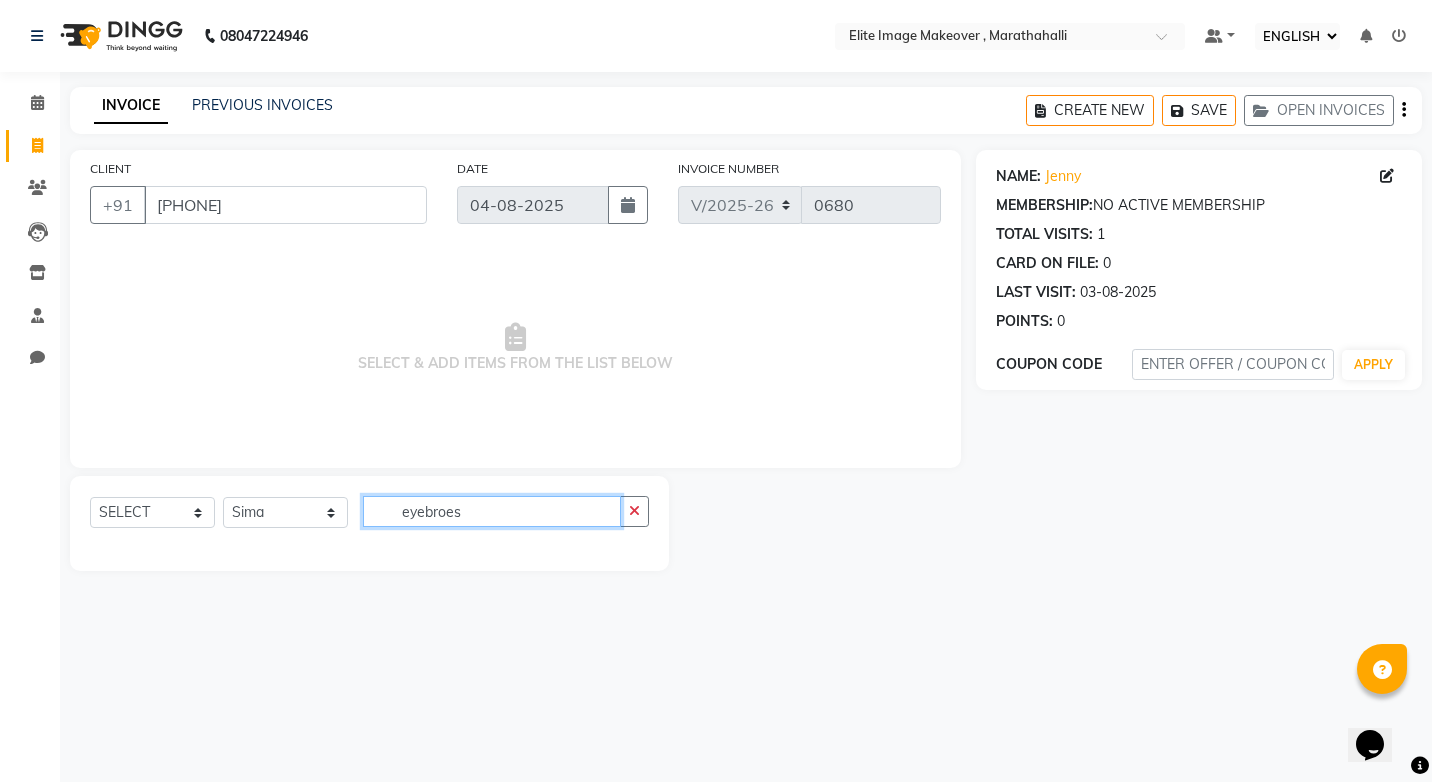 type on "eyebroes" 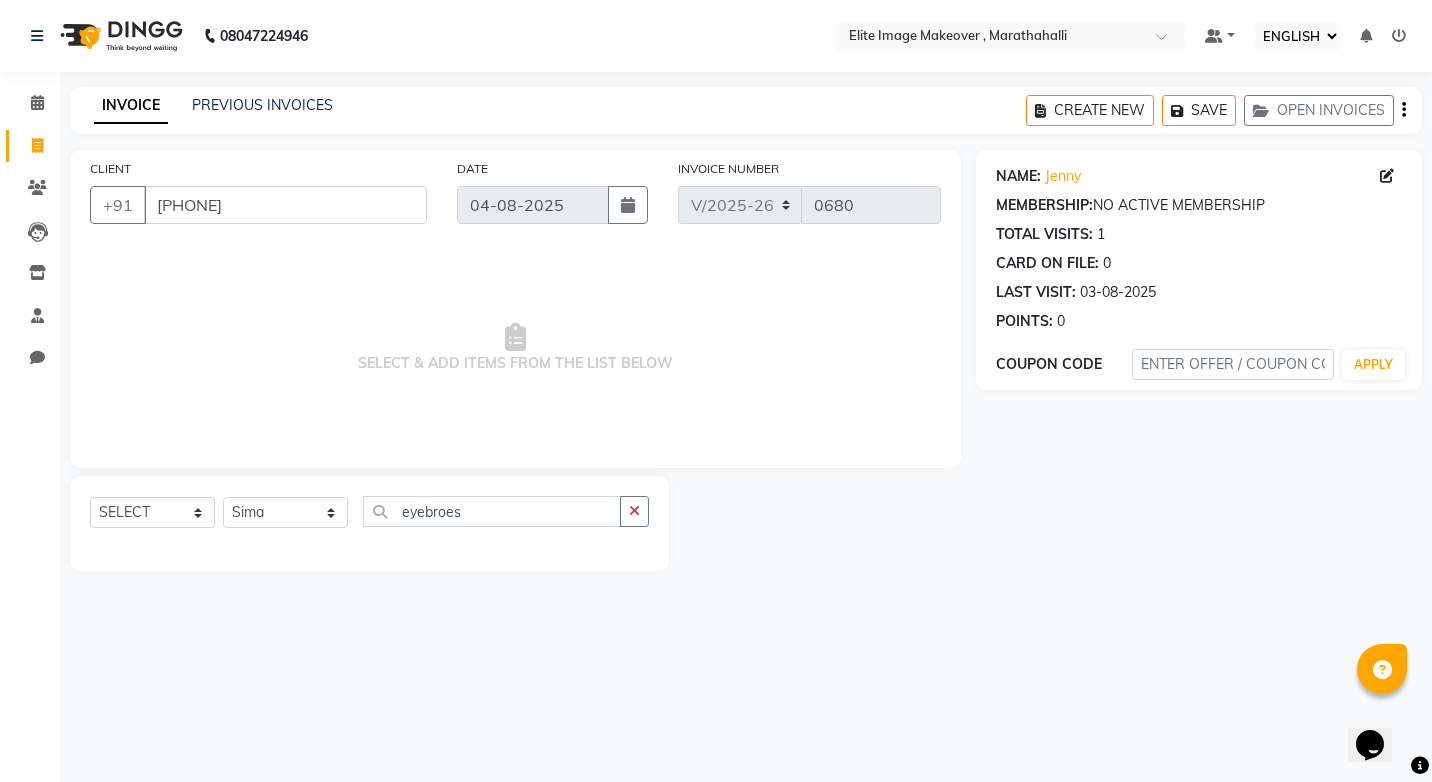 click on "INVOICE" 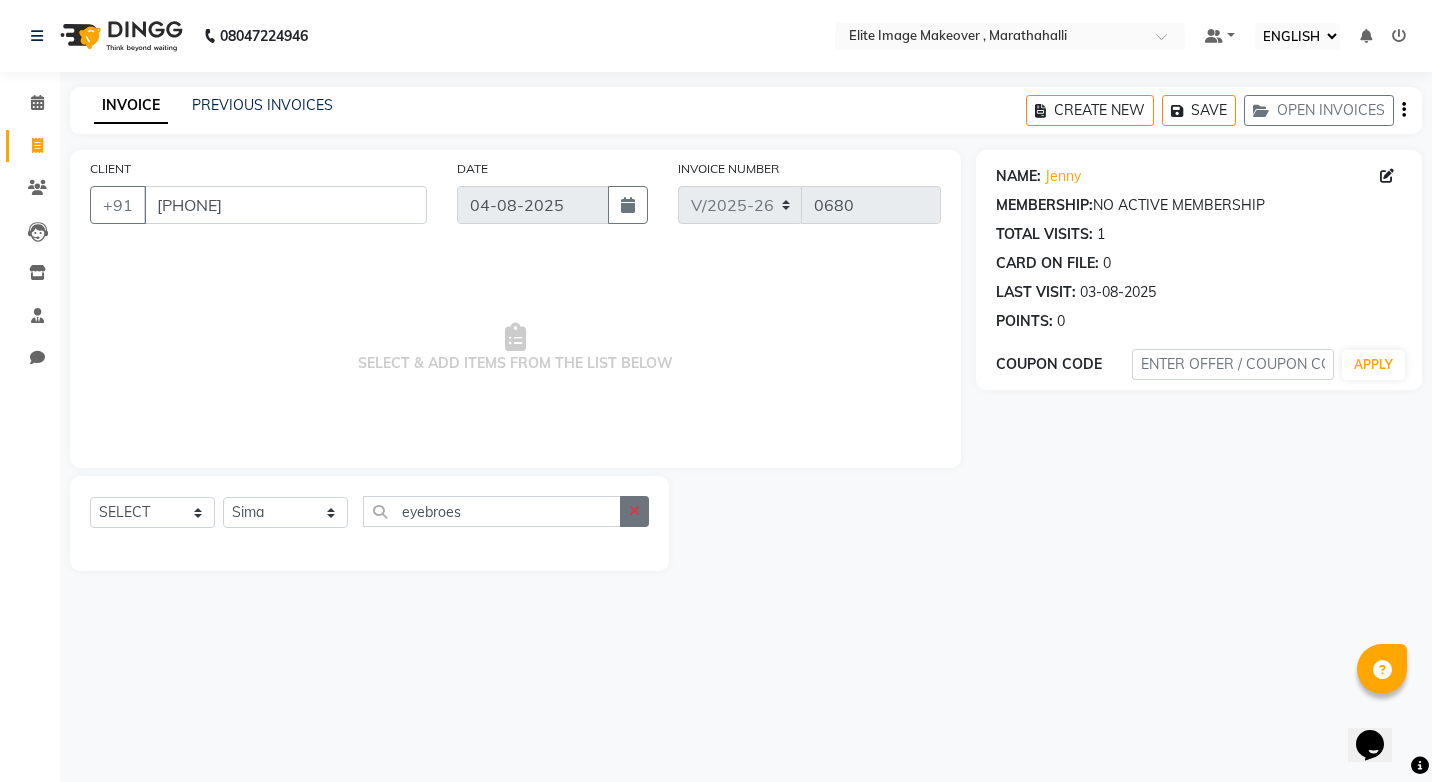 click 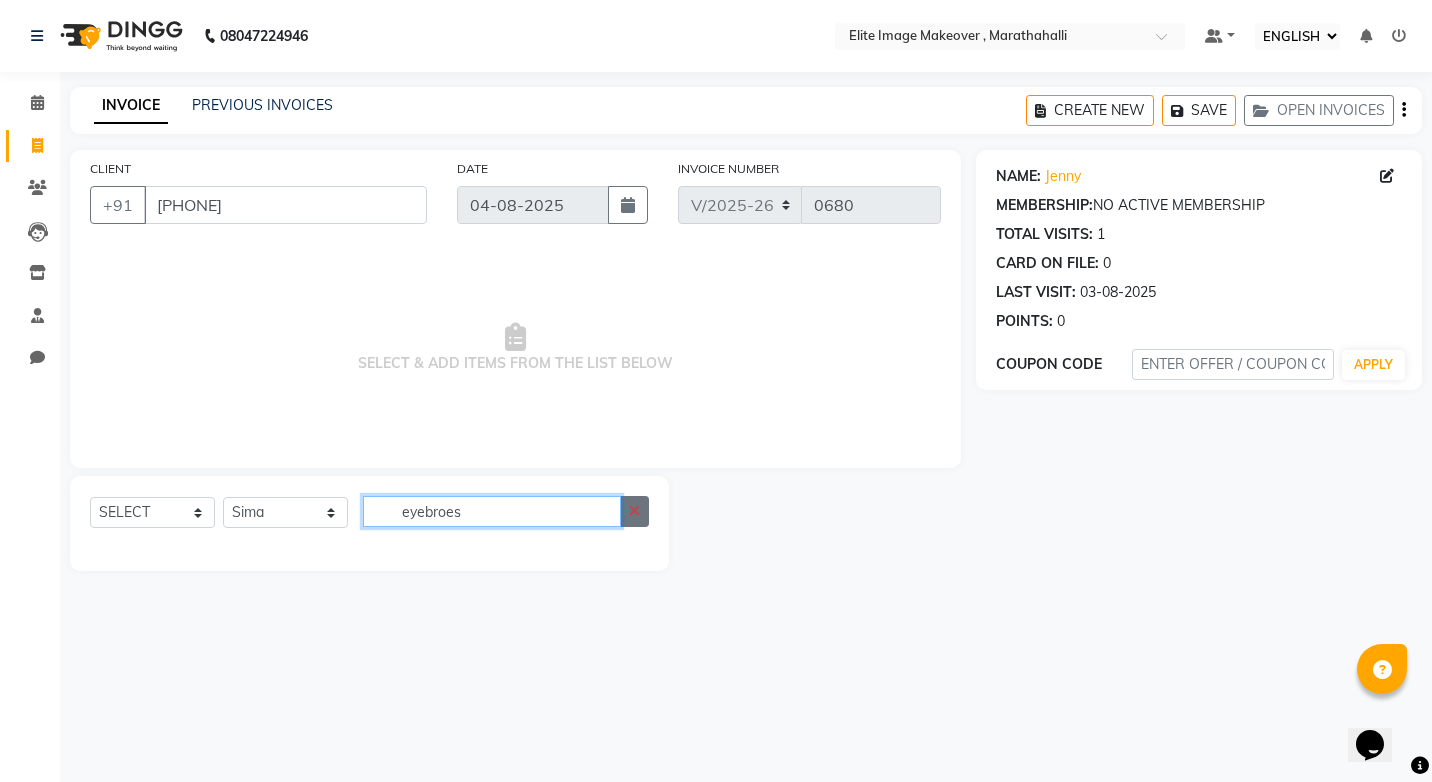 type 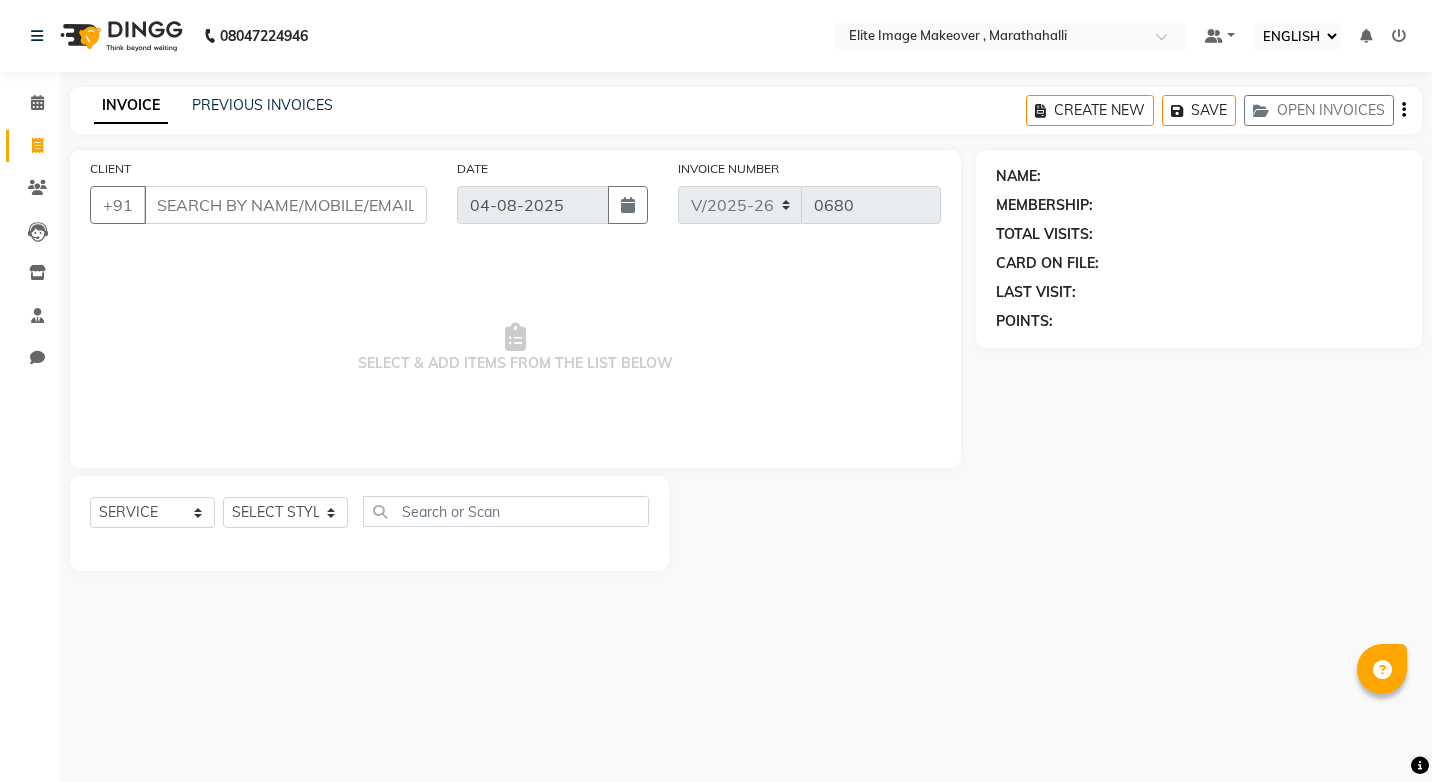 select on "ec" 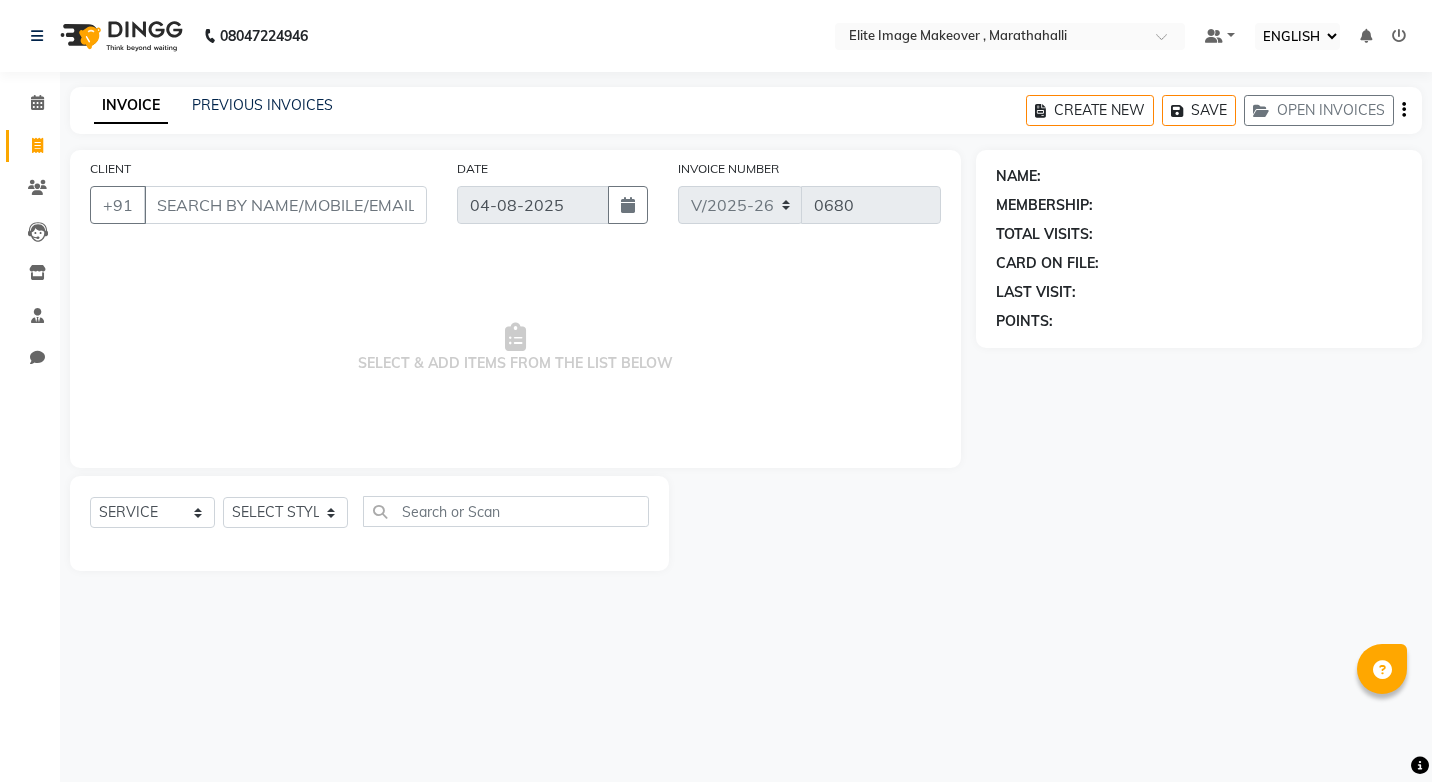 scroll, scrollTop: 0, scrollLeft: 0, axis: both 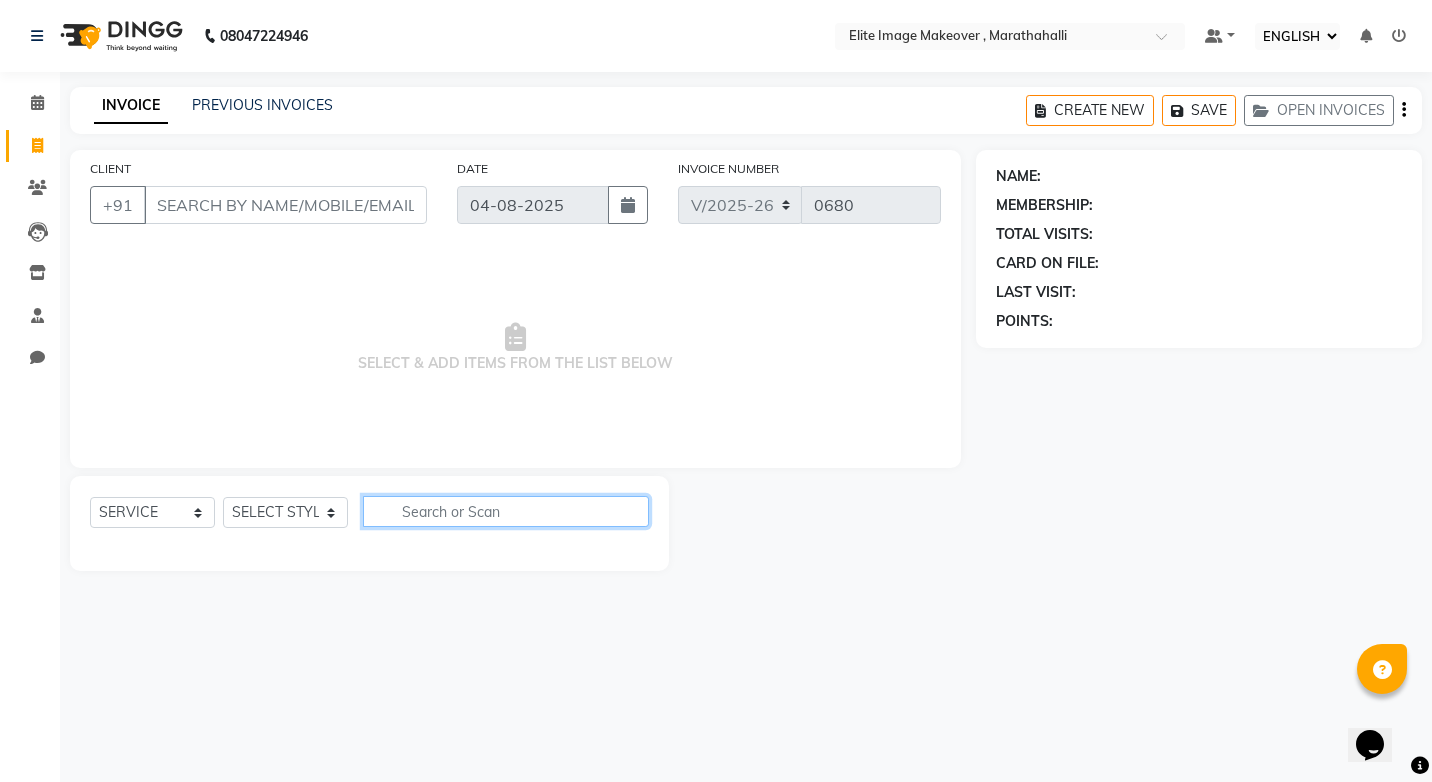click 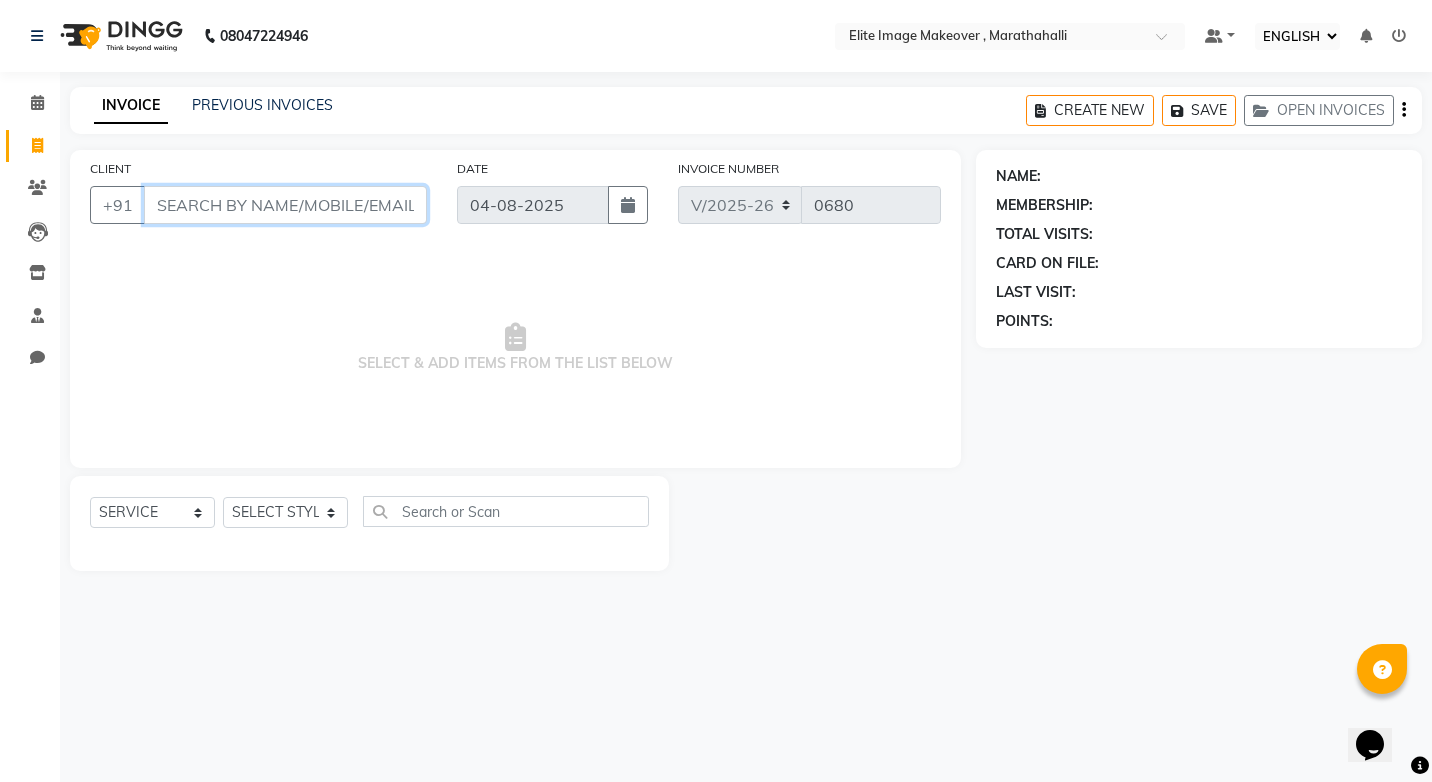 click on "CLIENT" at bounding box center (285, 205) 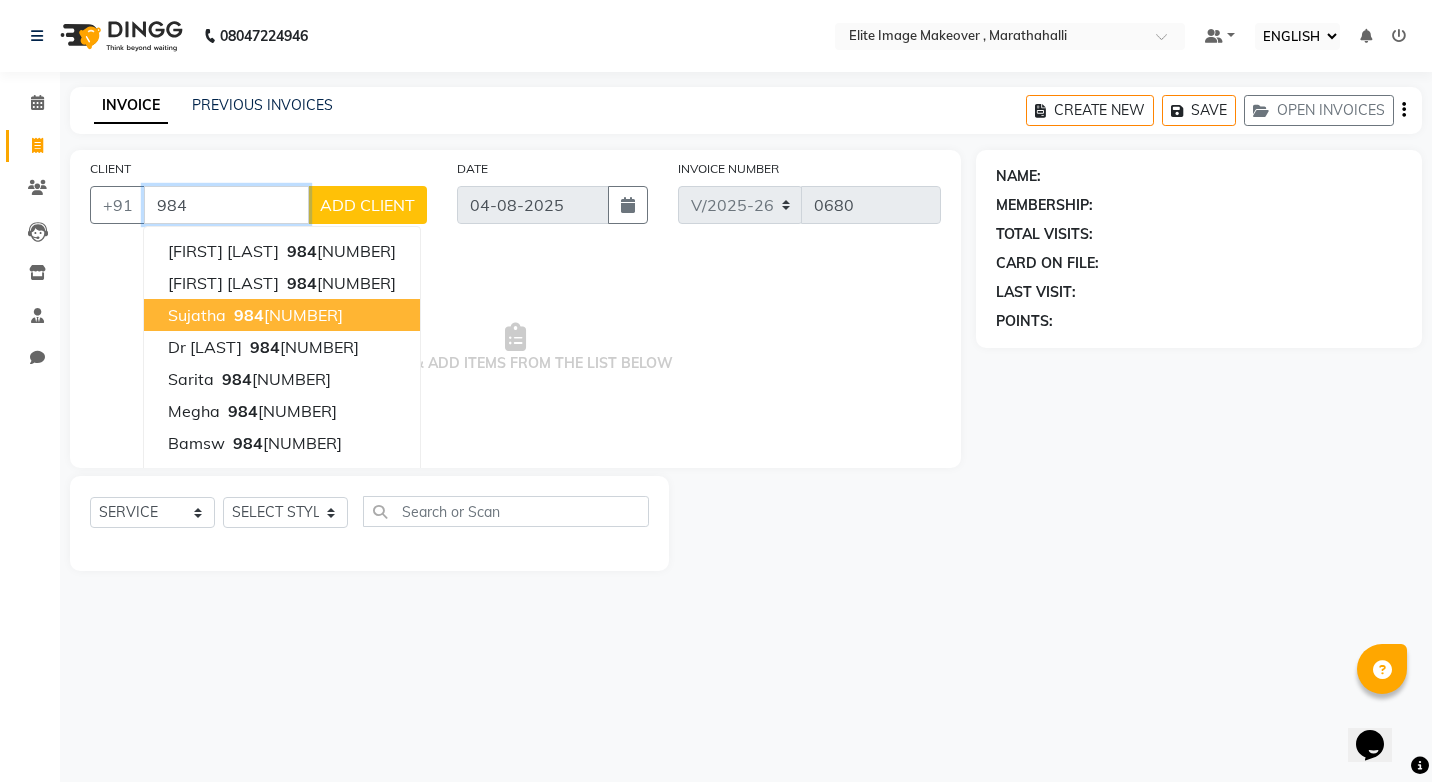click on "Sujatha" at bounding box center (197, 315) 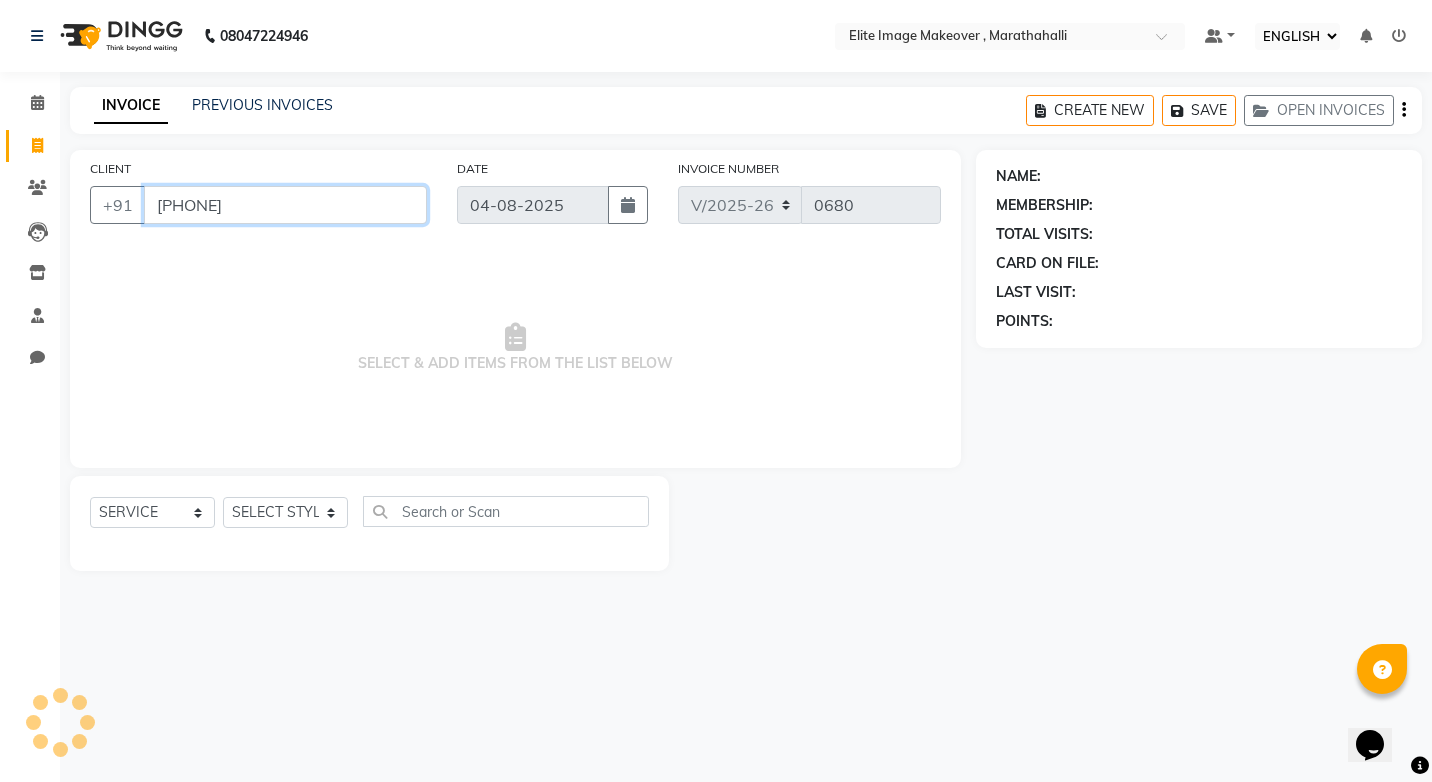 type on "[PHONE]" 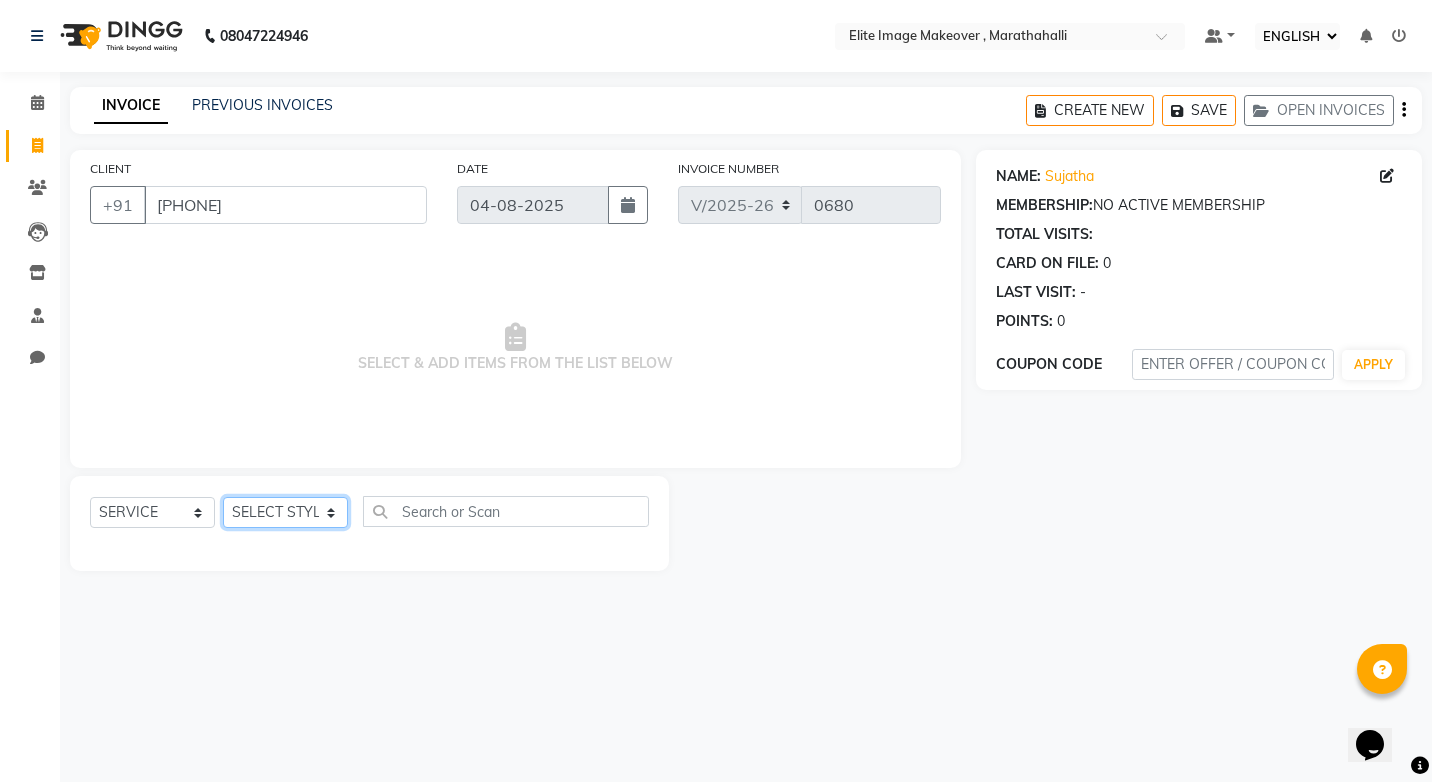 click on "SELECT STYLIST Chaya Khushi Kumari [LAST] [LAST] Sajid Shadab Sima Vinod Kumar" 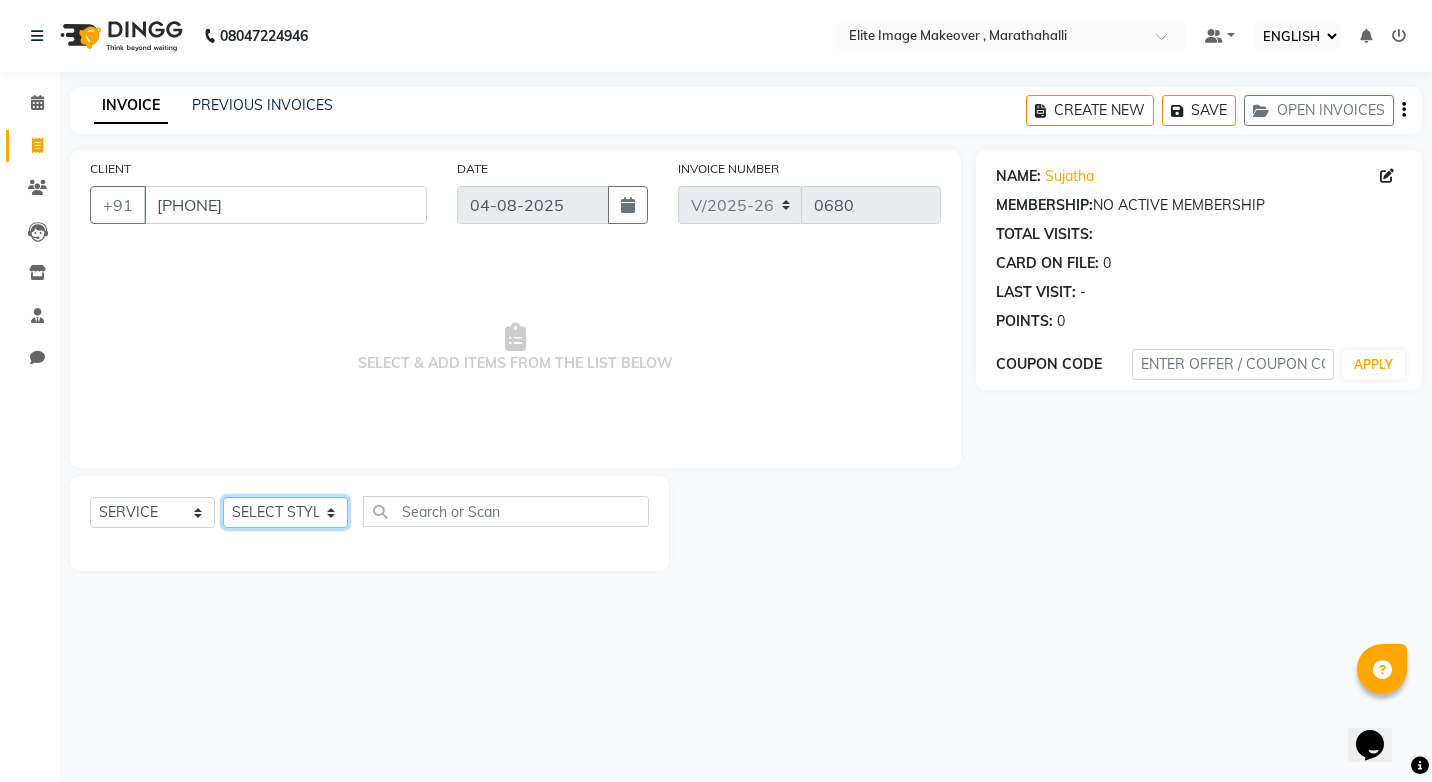 select on "77675" 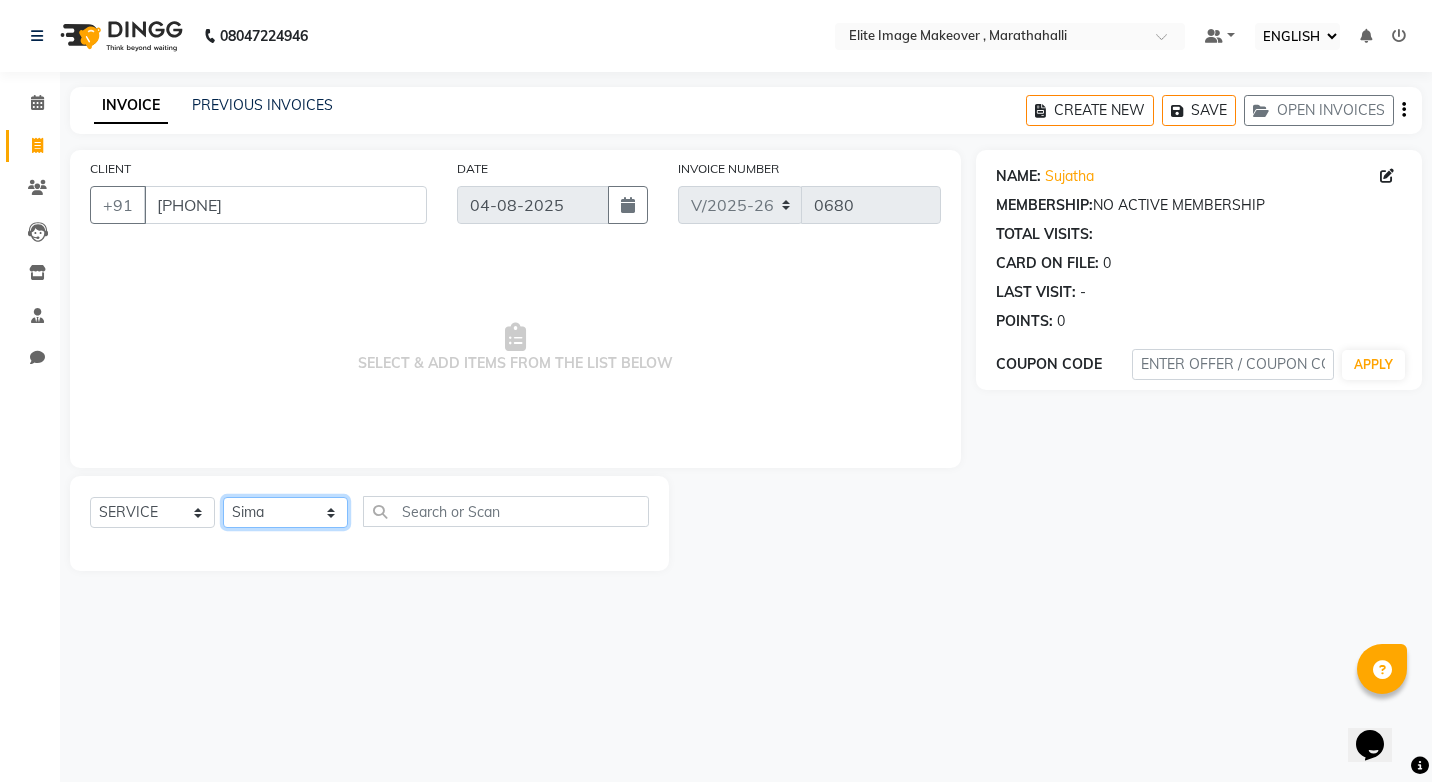 click on "SELECT STYLIST Chaya Khushi Kumari [LAST] [LAST] Sajid Shadab Sima Vinod Kumar" 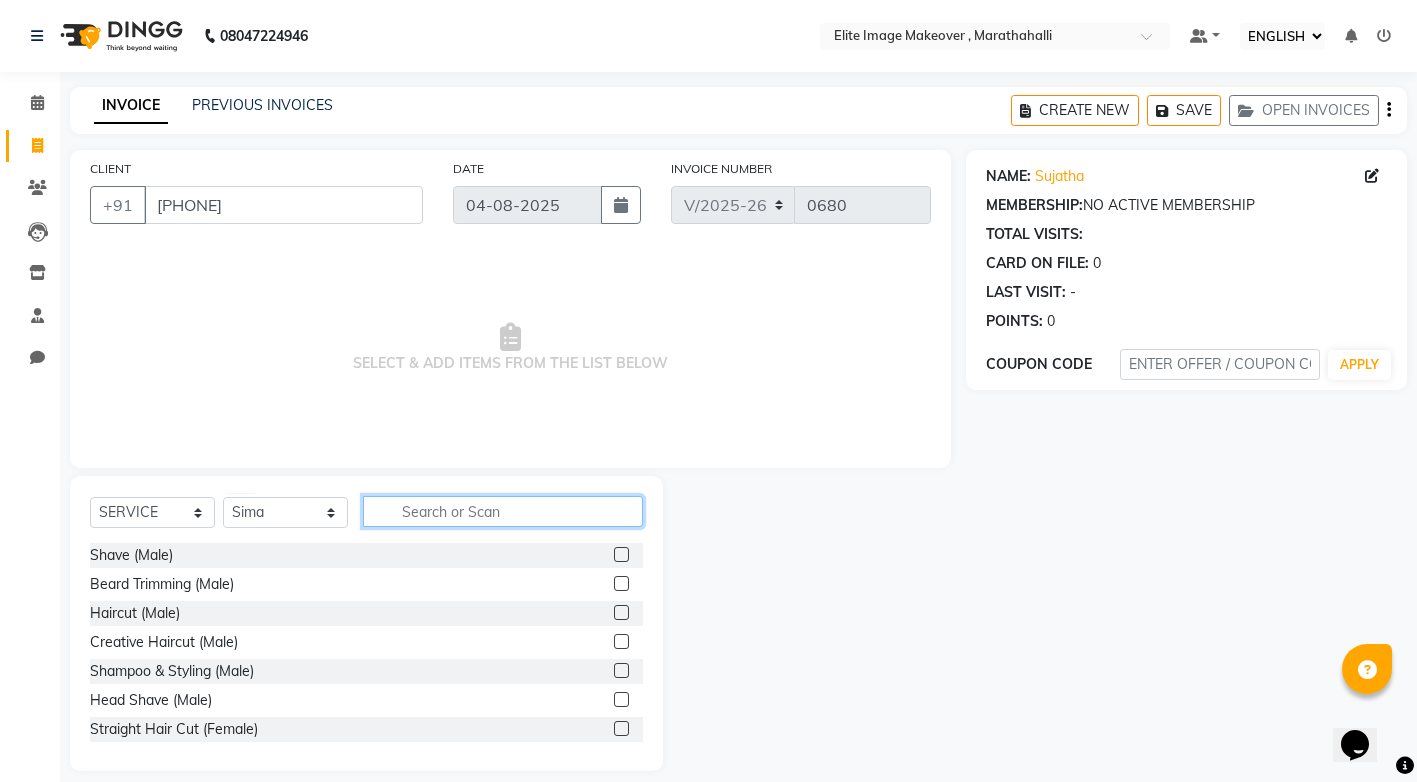 click 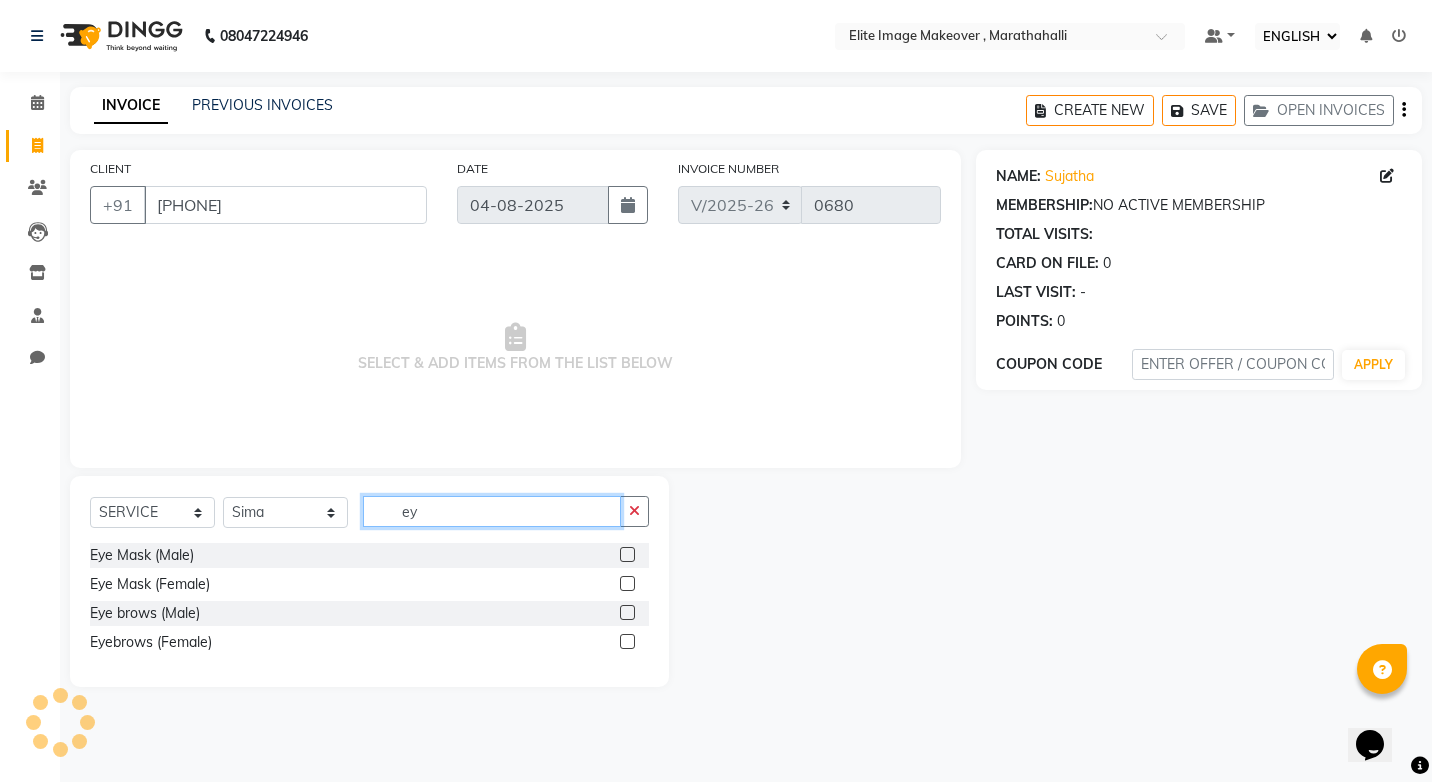 type on "ey" 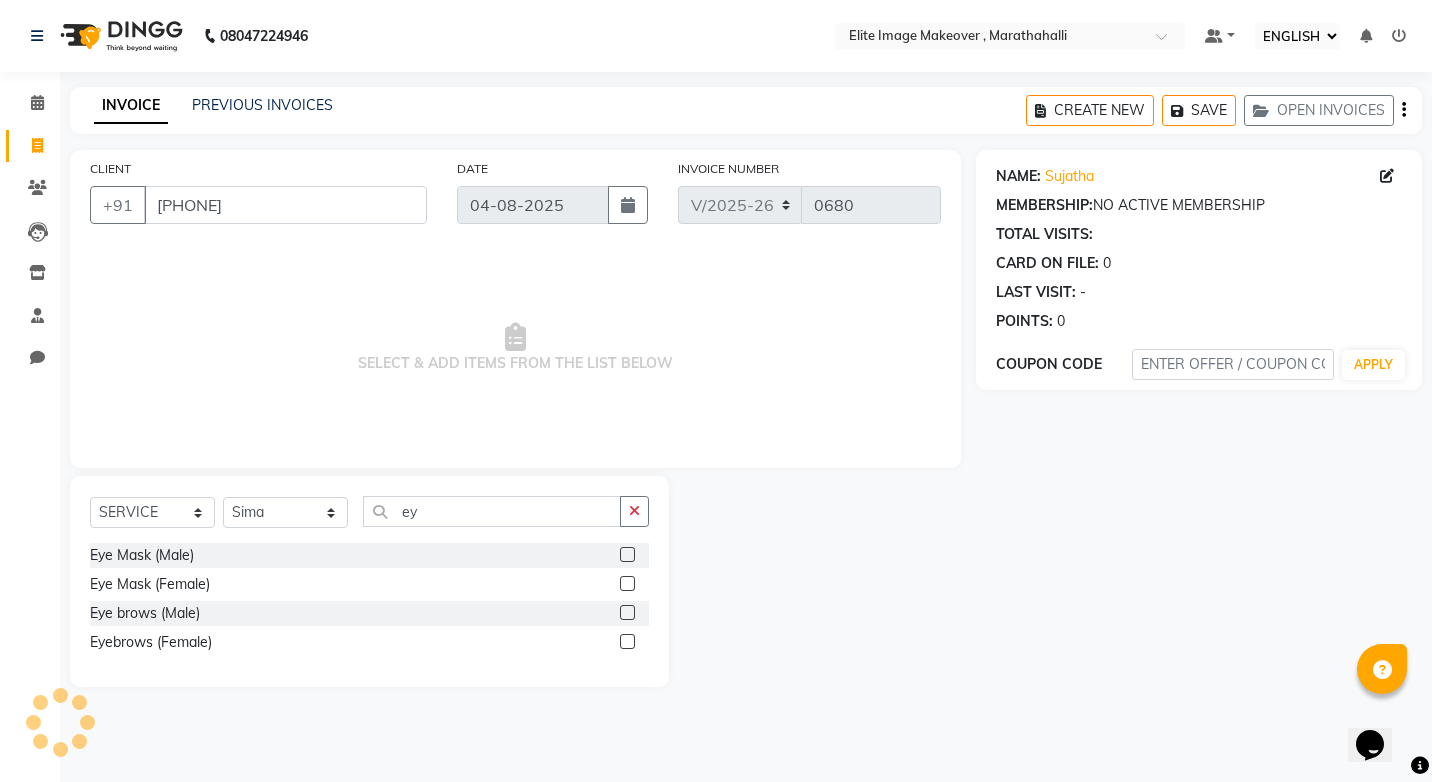 click 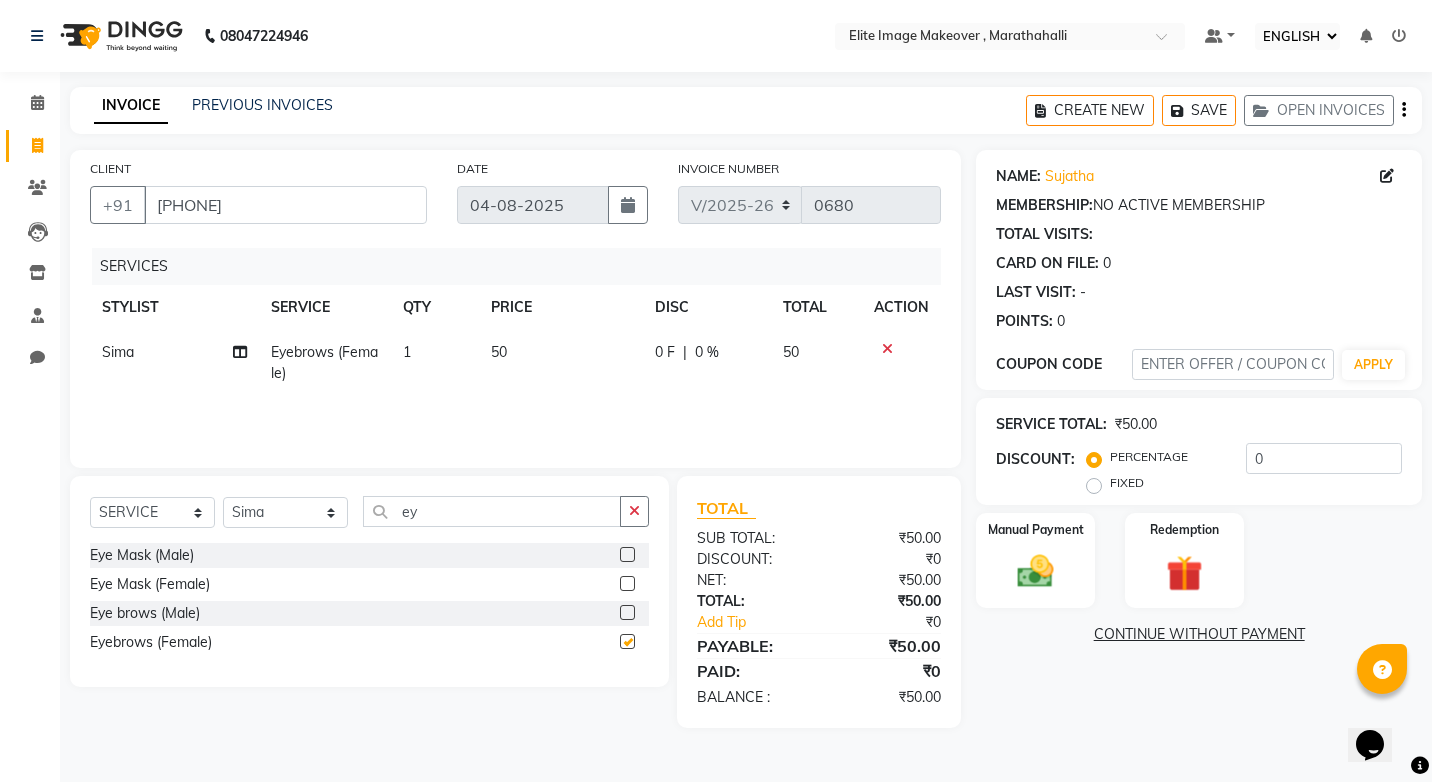 checkbox on "false" 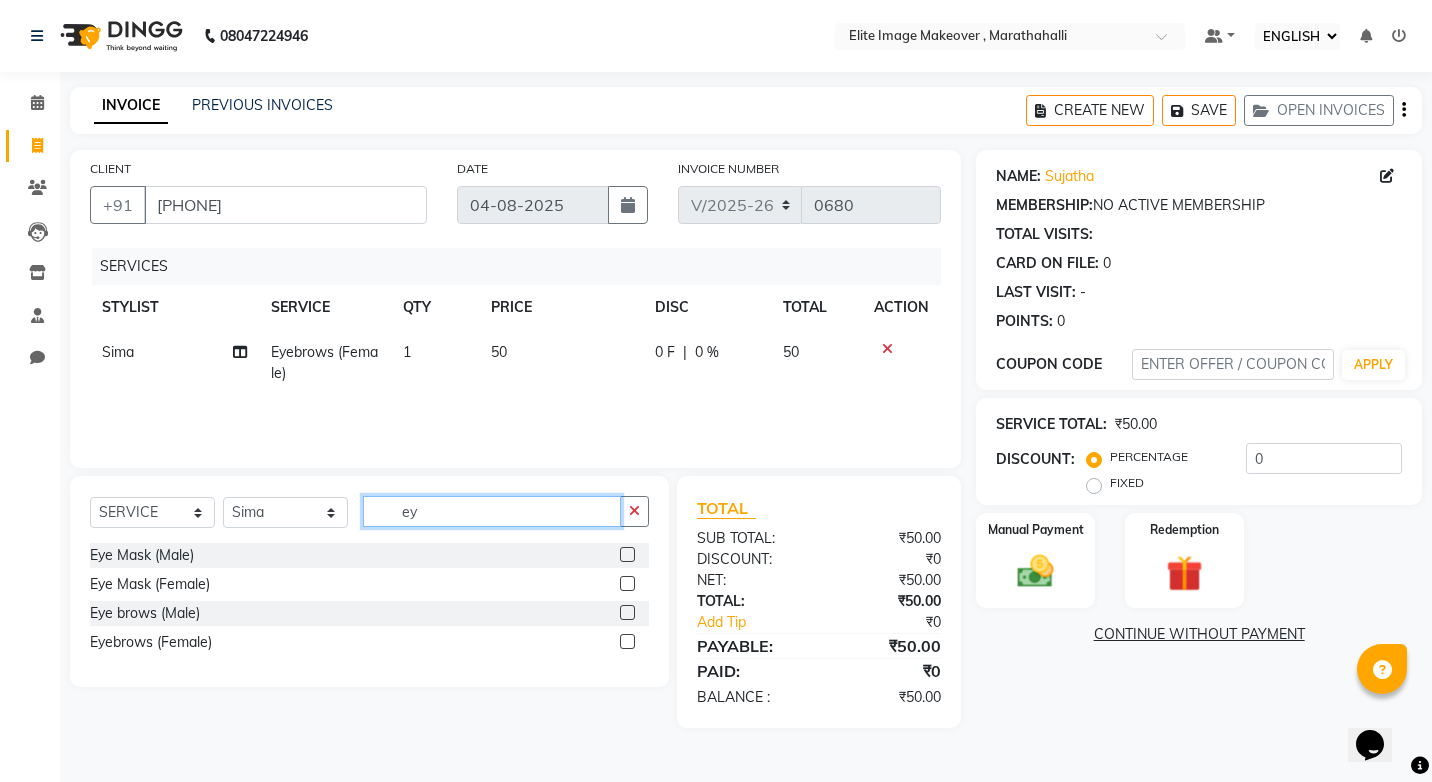 click on "ey" 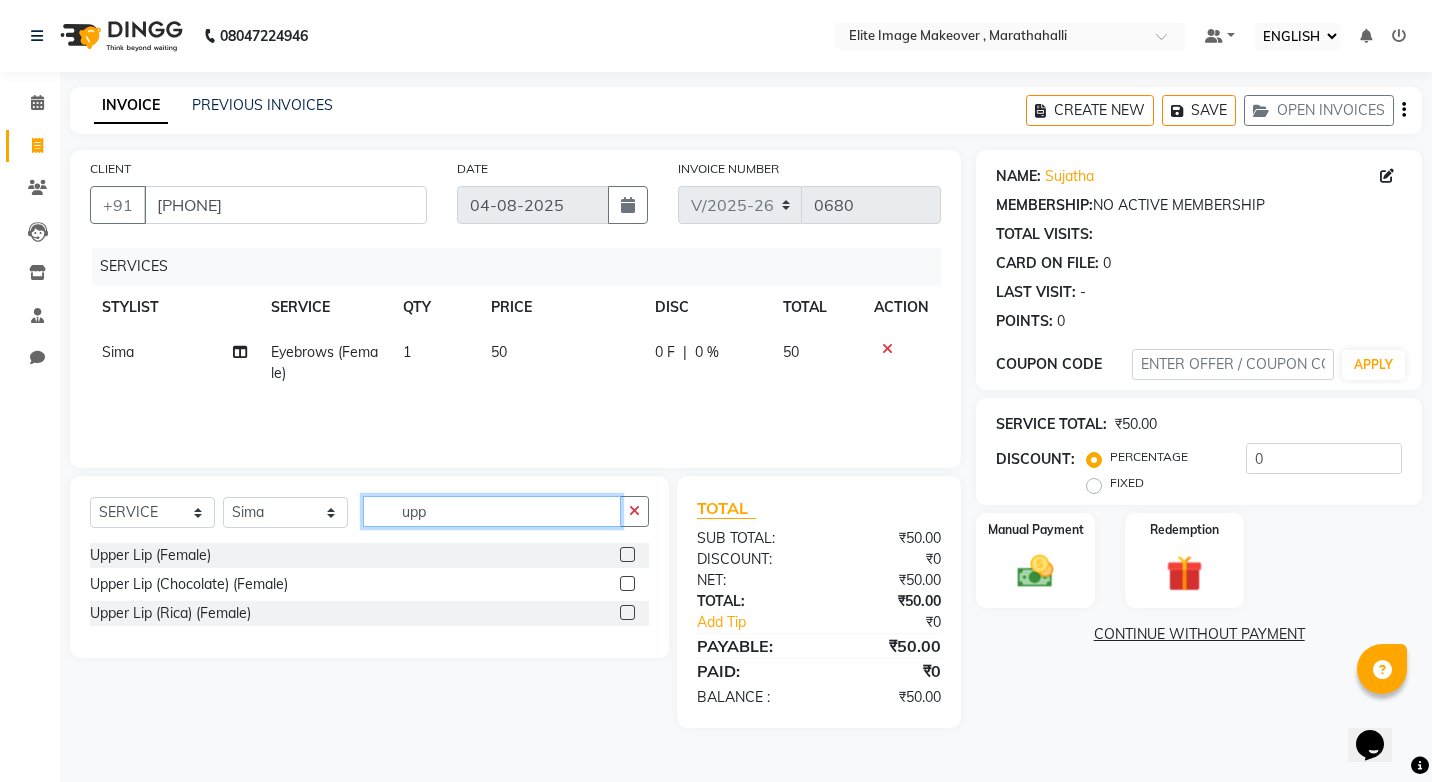 type on "upp" 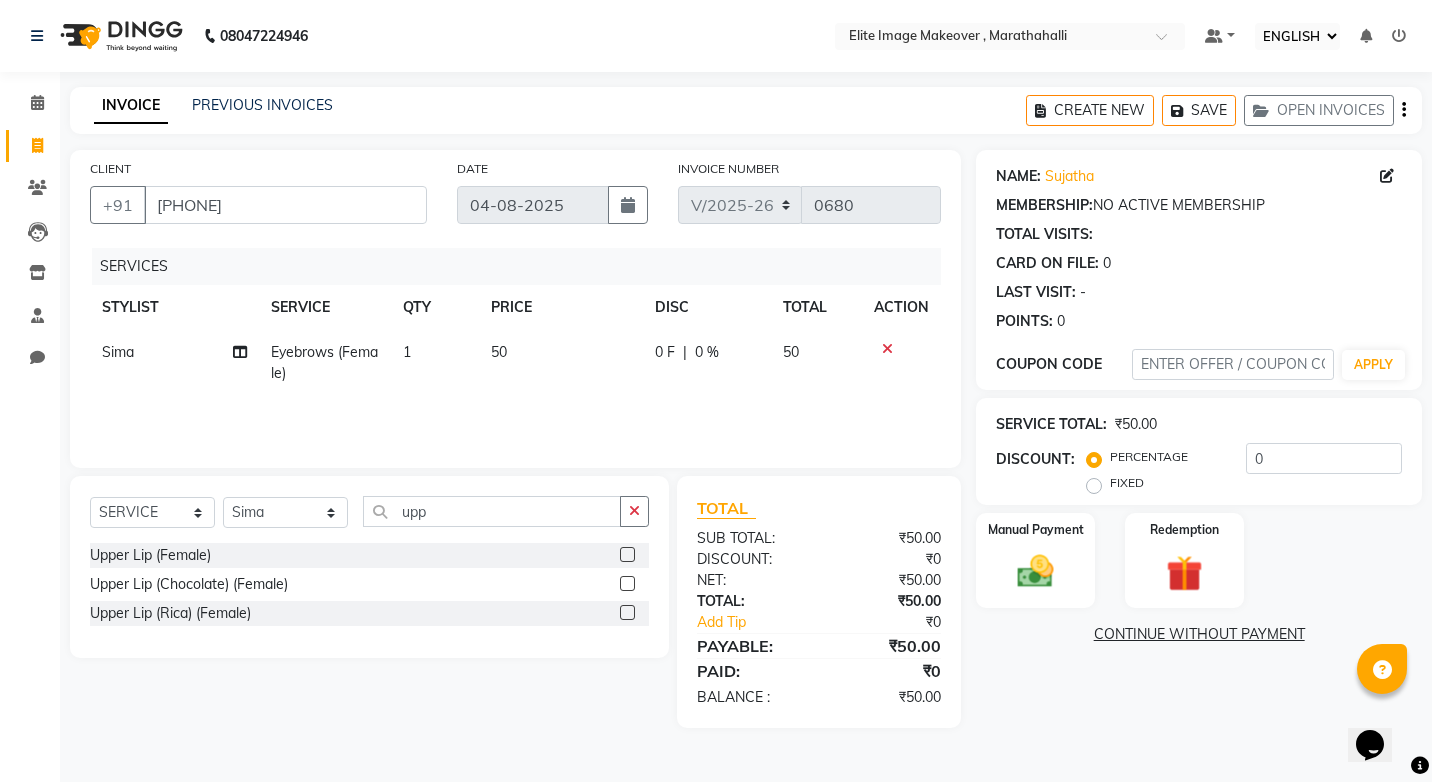 click 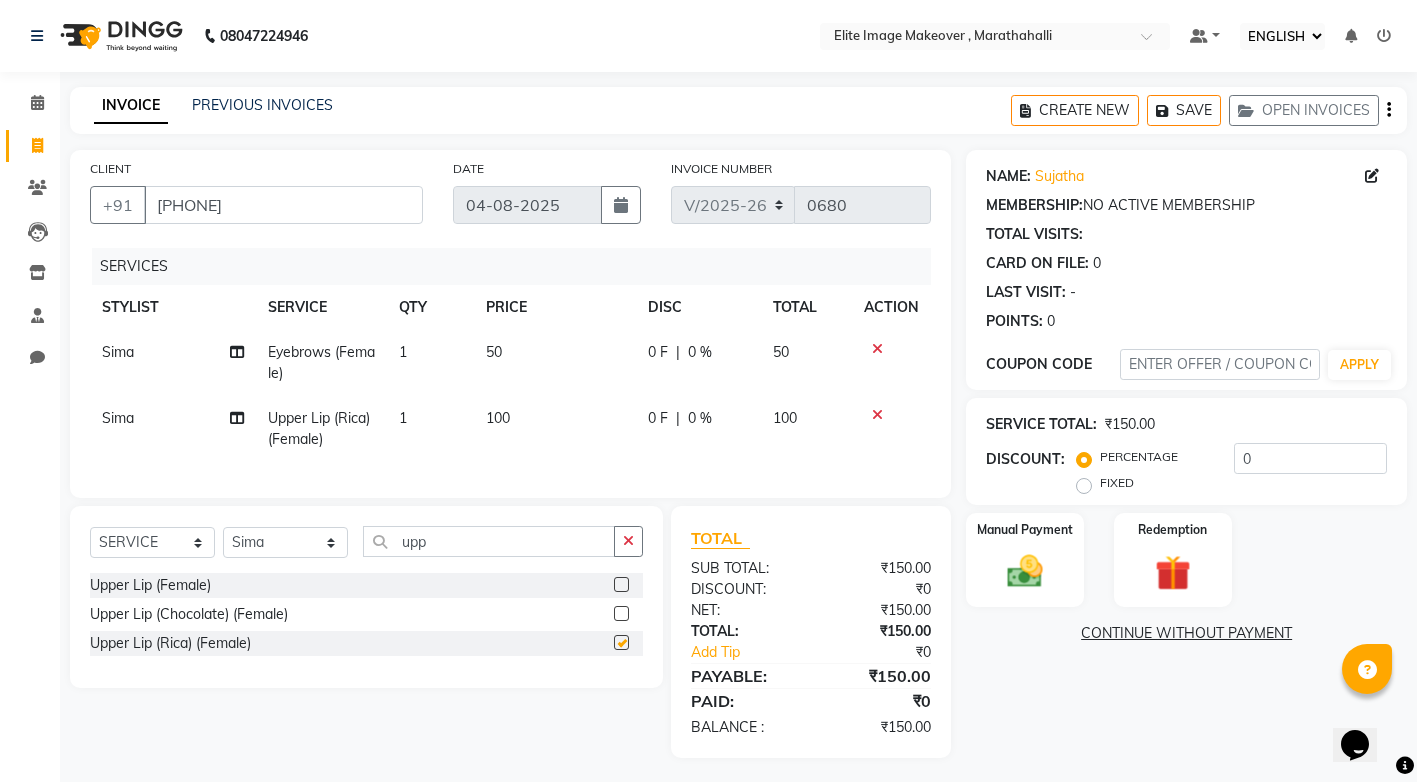 checkbox on "false" 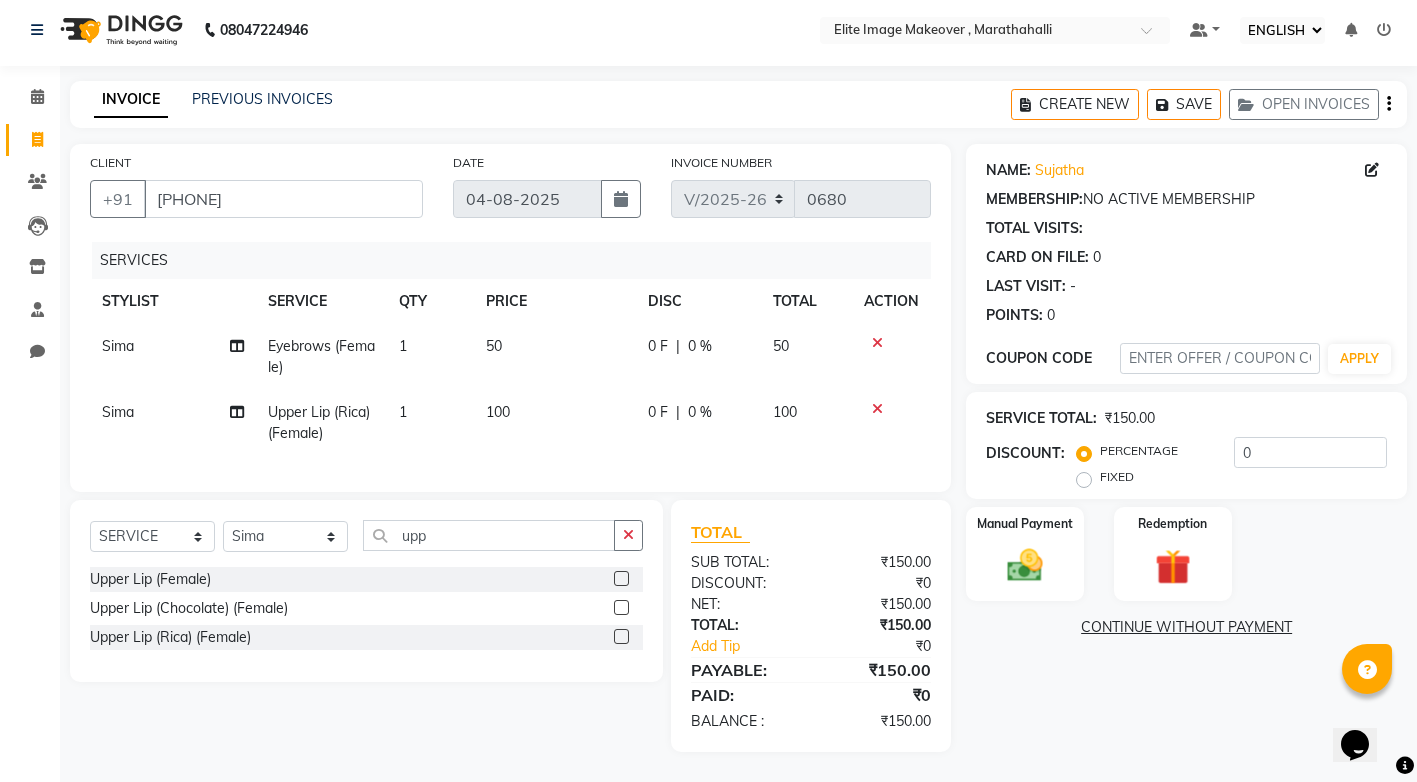 scroll, scrollTop: 21, scrollLeft: 0, axis: vertical 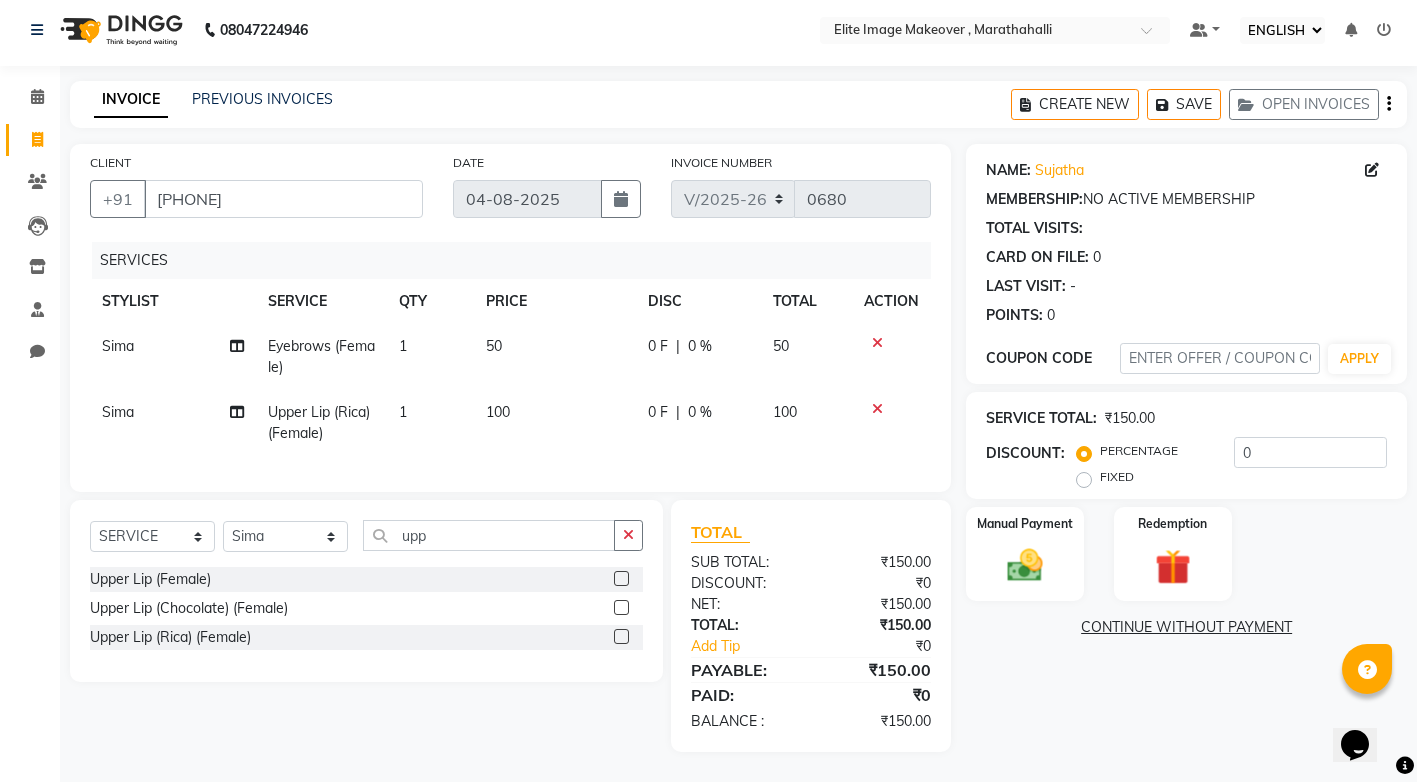 drag, startPoint x: 1127, startPoint y: 639, endPoint x: 1204, endPoint y: 782, distance: 162.41306 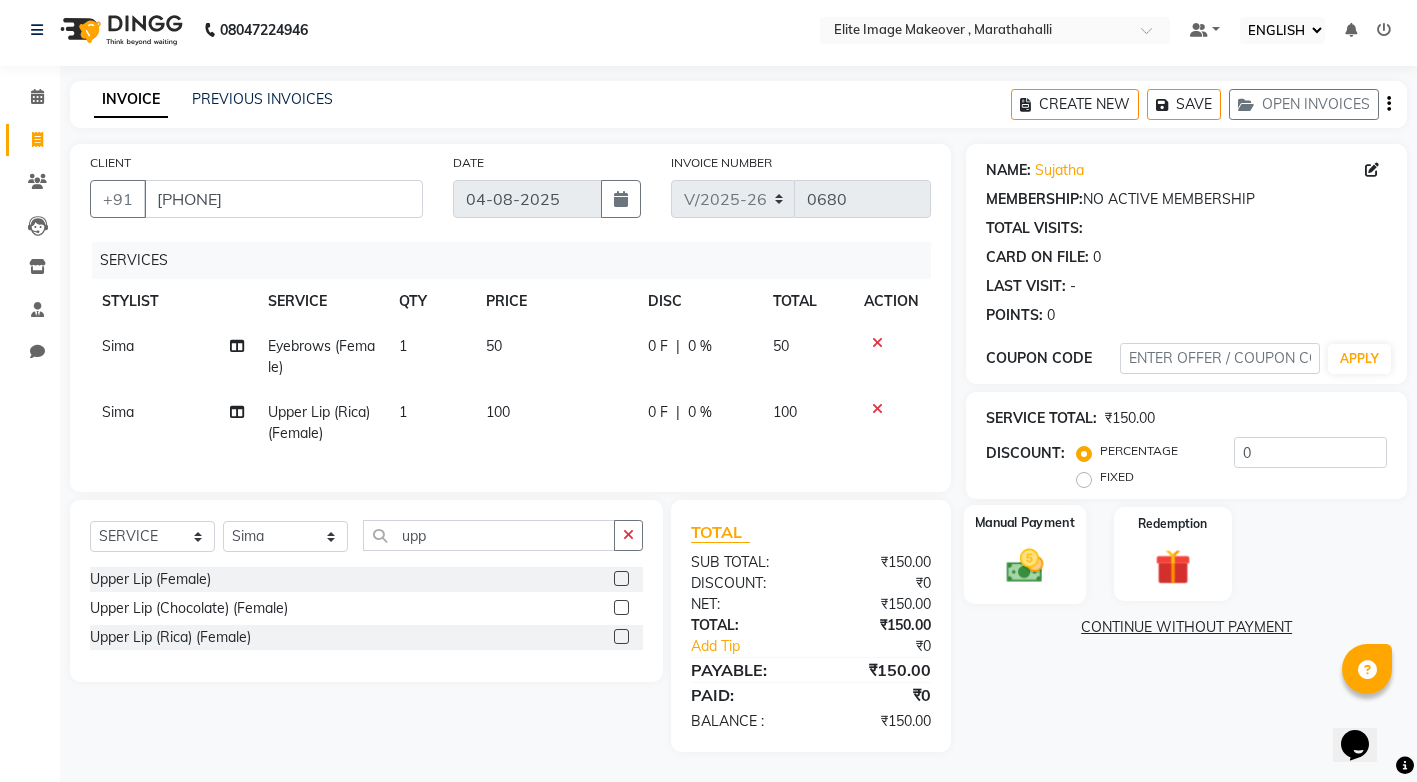 click 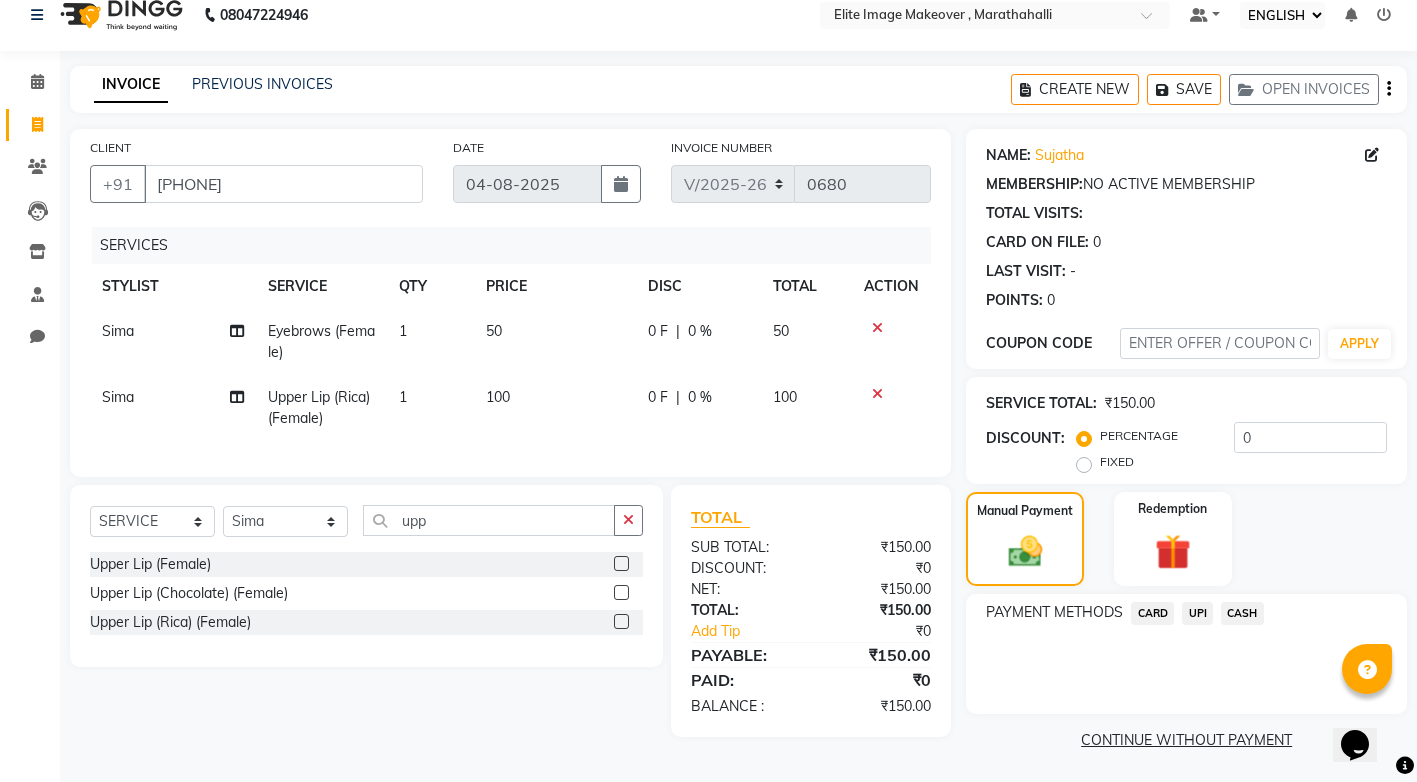 click on "UPI" 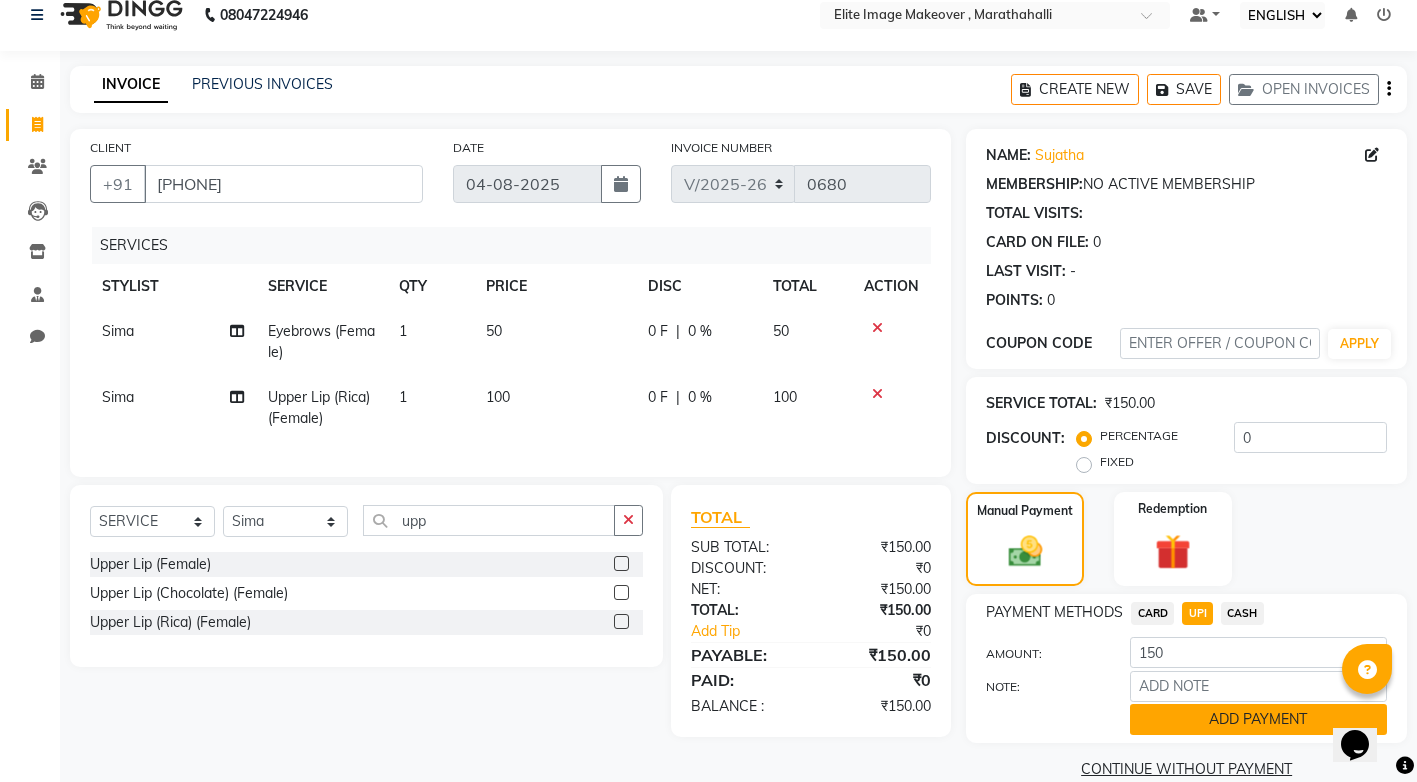 click on "ADD PAYMENT" 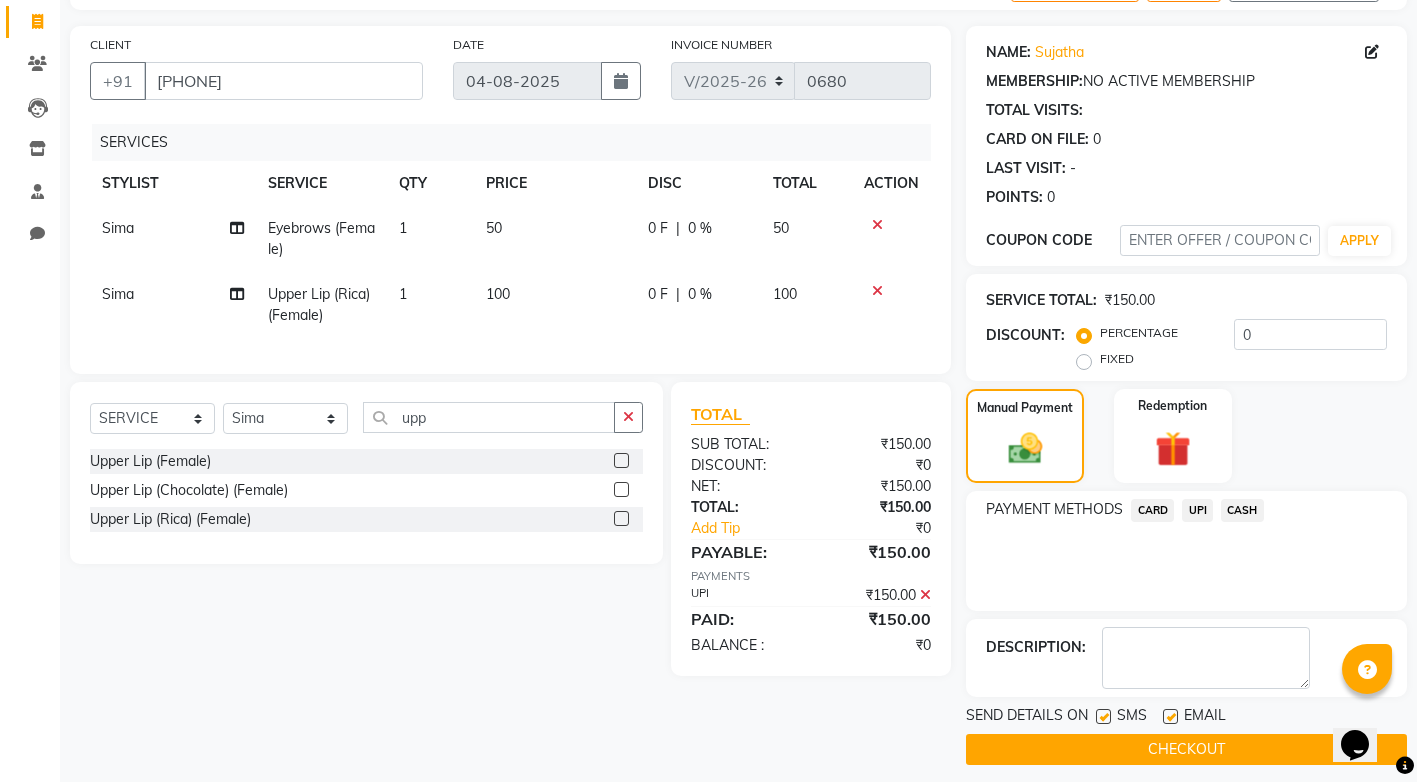 scroll, scrollTop: 137, scrollLeft: 0, axis: vertical 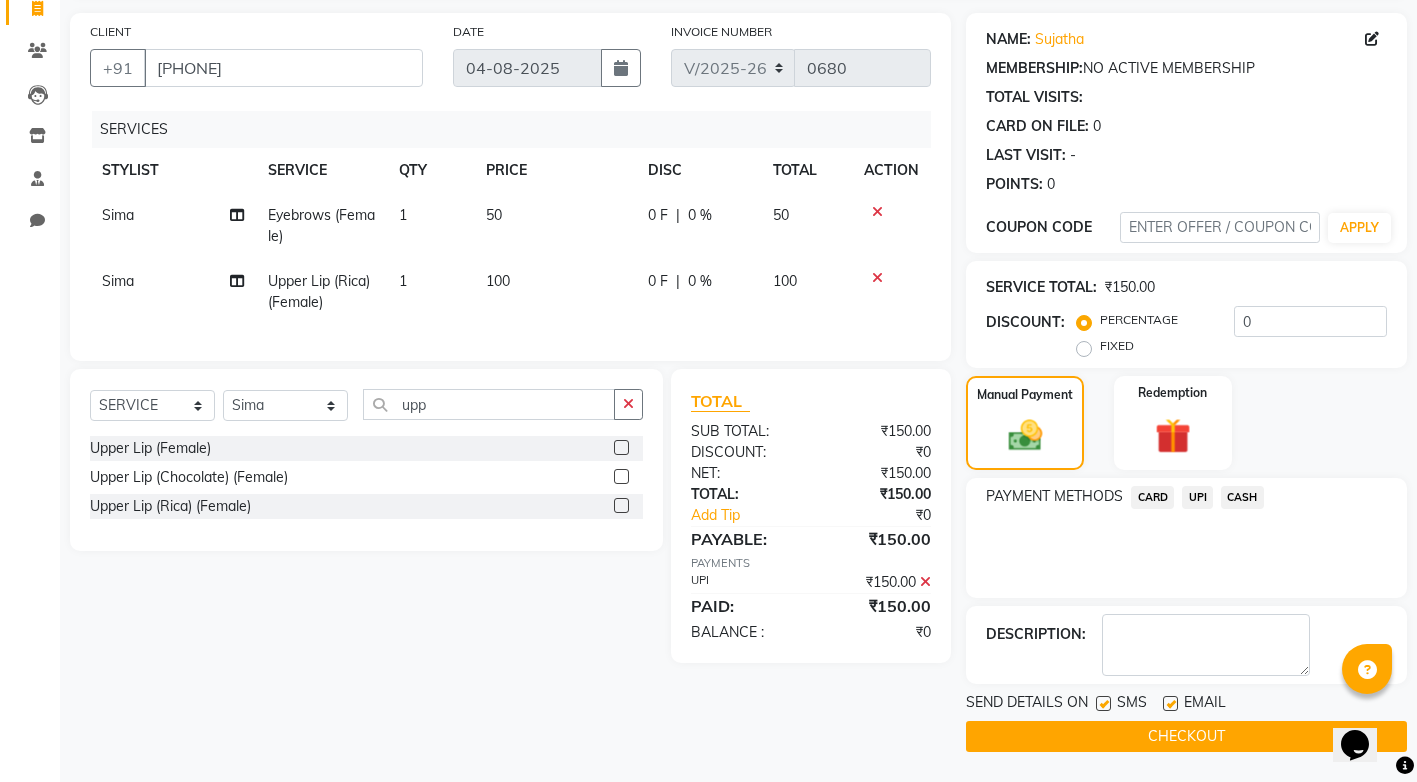 click on "CHECKOUT" 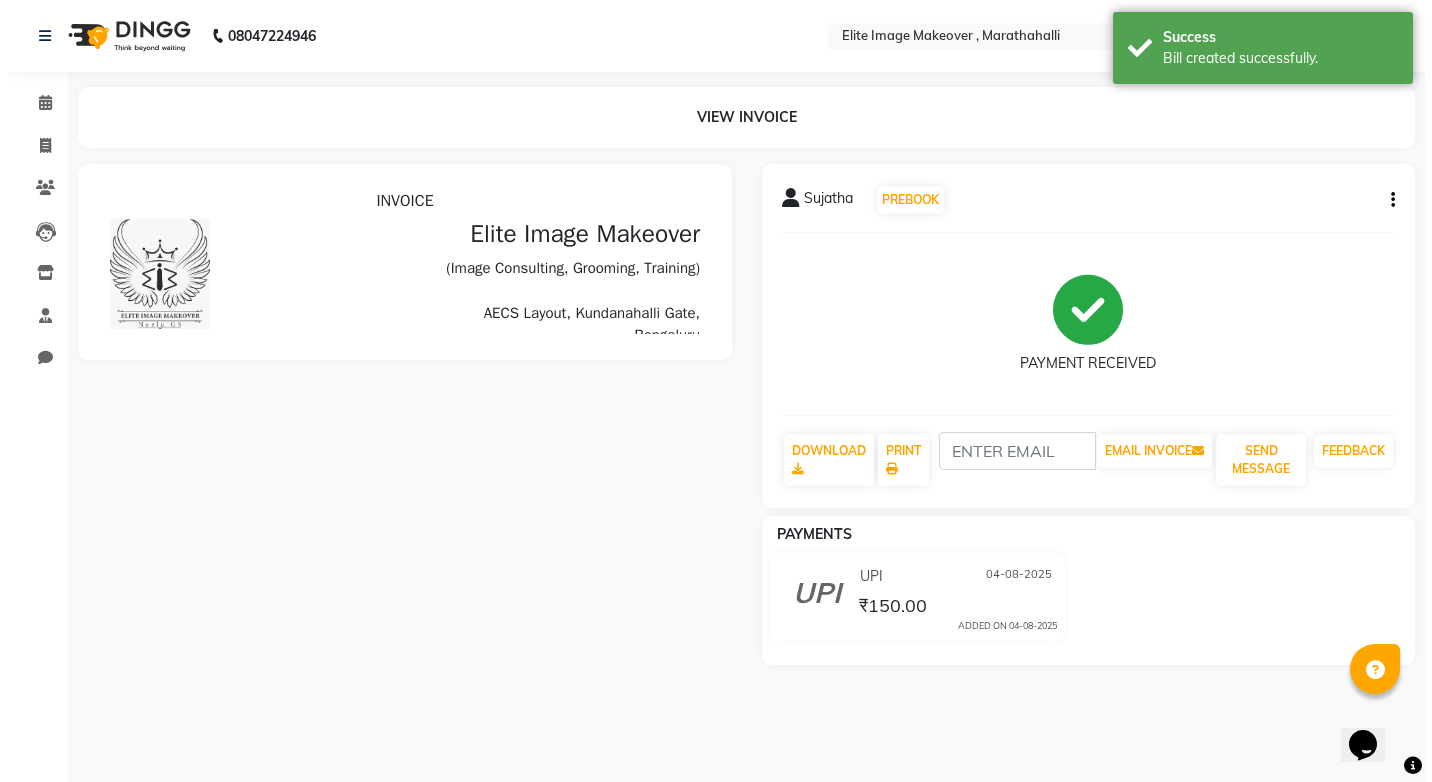 scroll, scrollTop: 0, scrollLeft: 0, axis: both 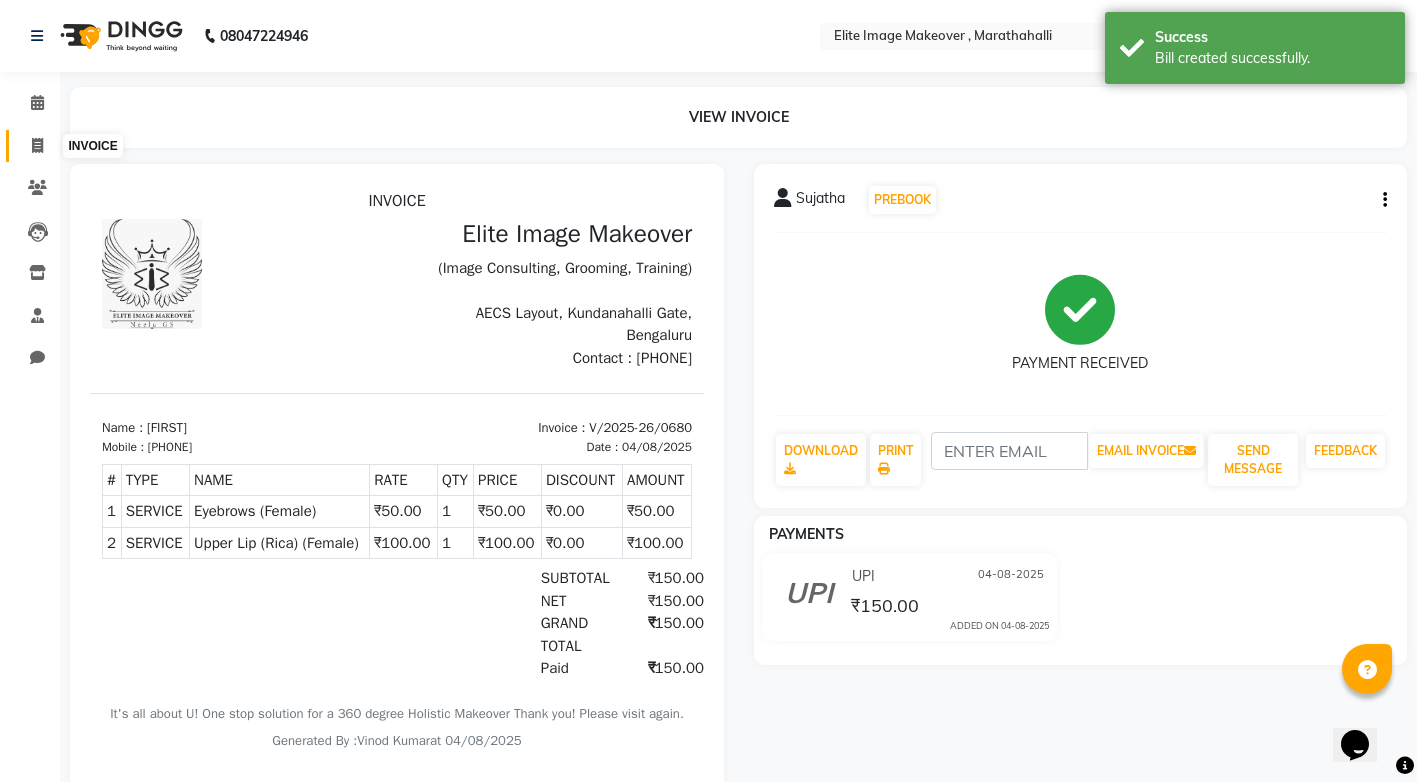 click 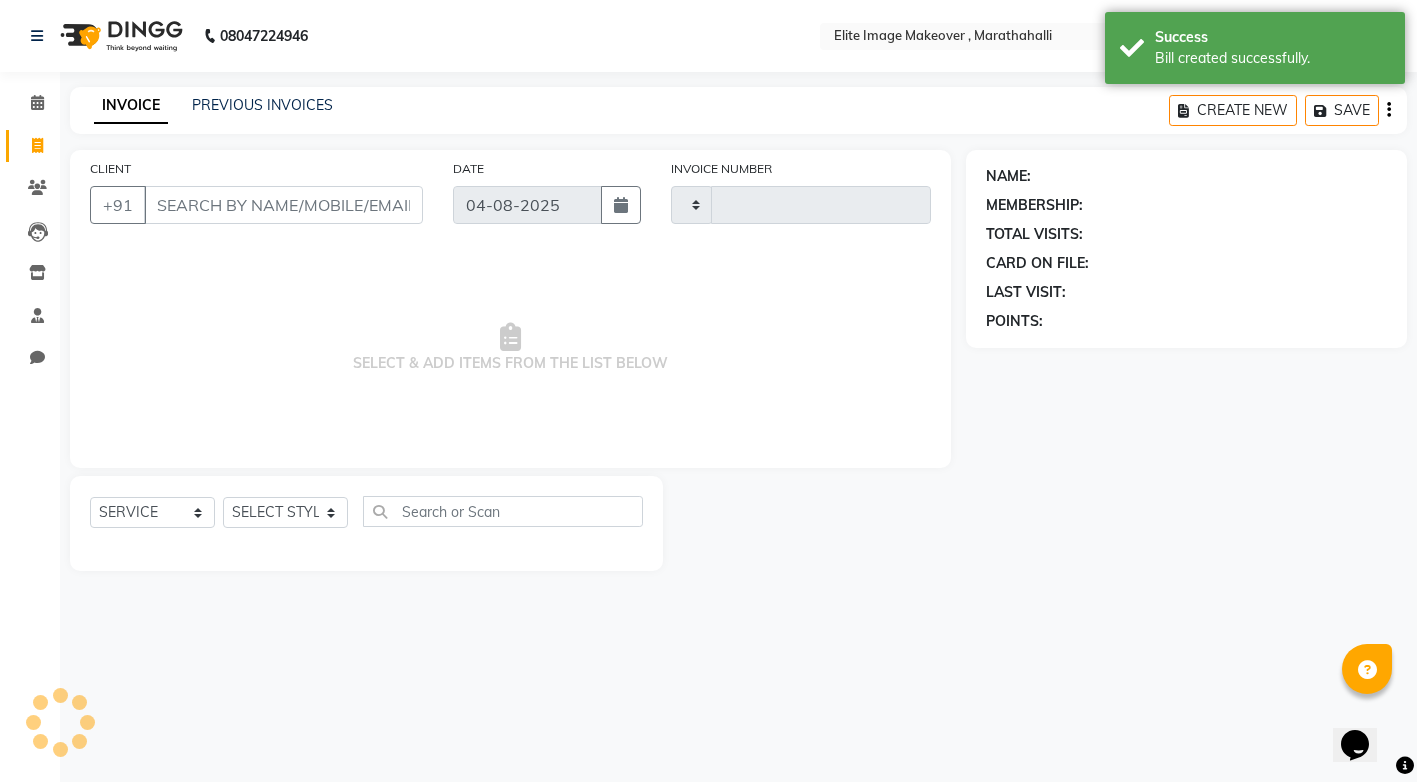type on "0681" 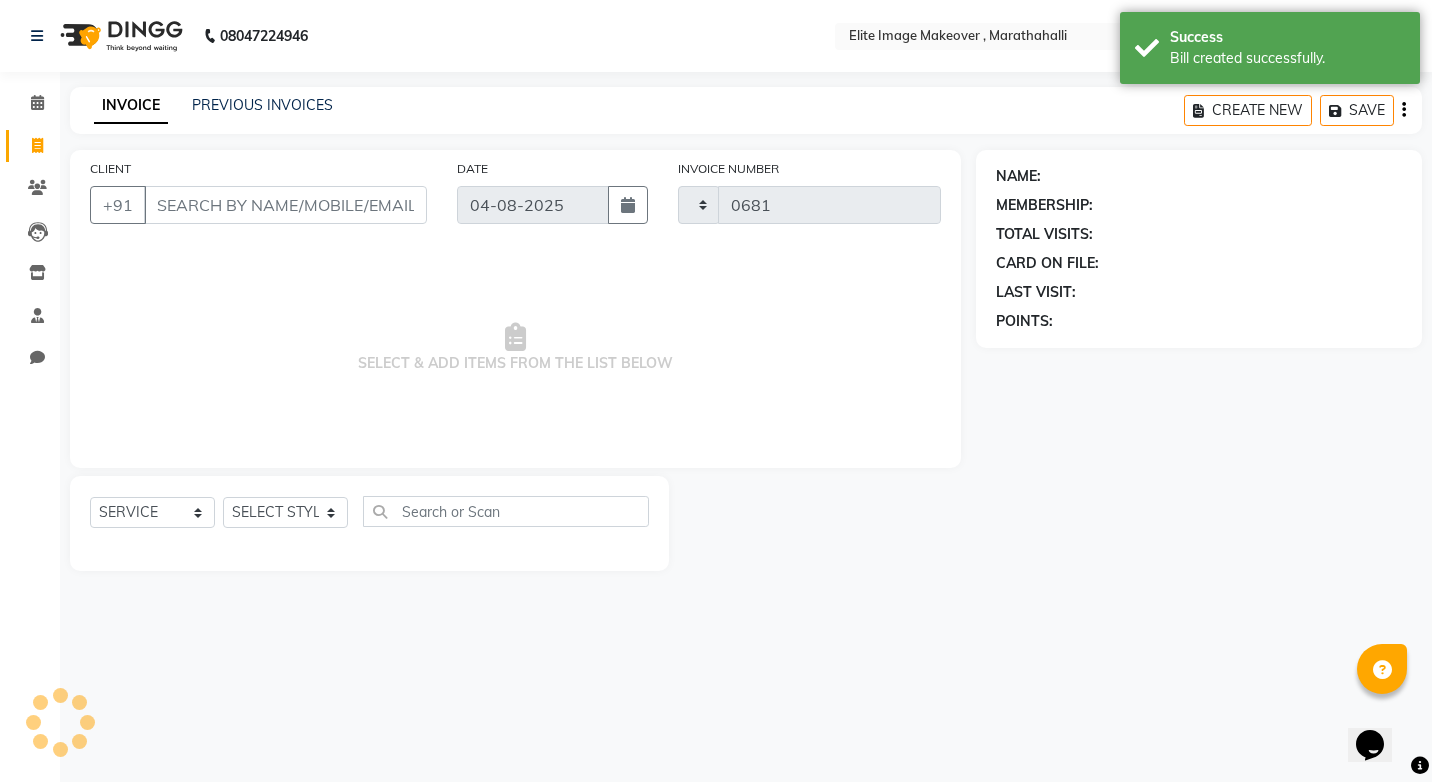 select on "8005" 